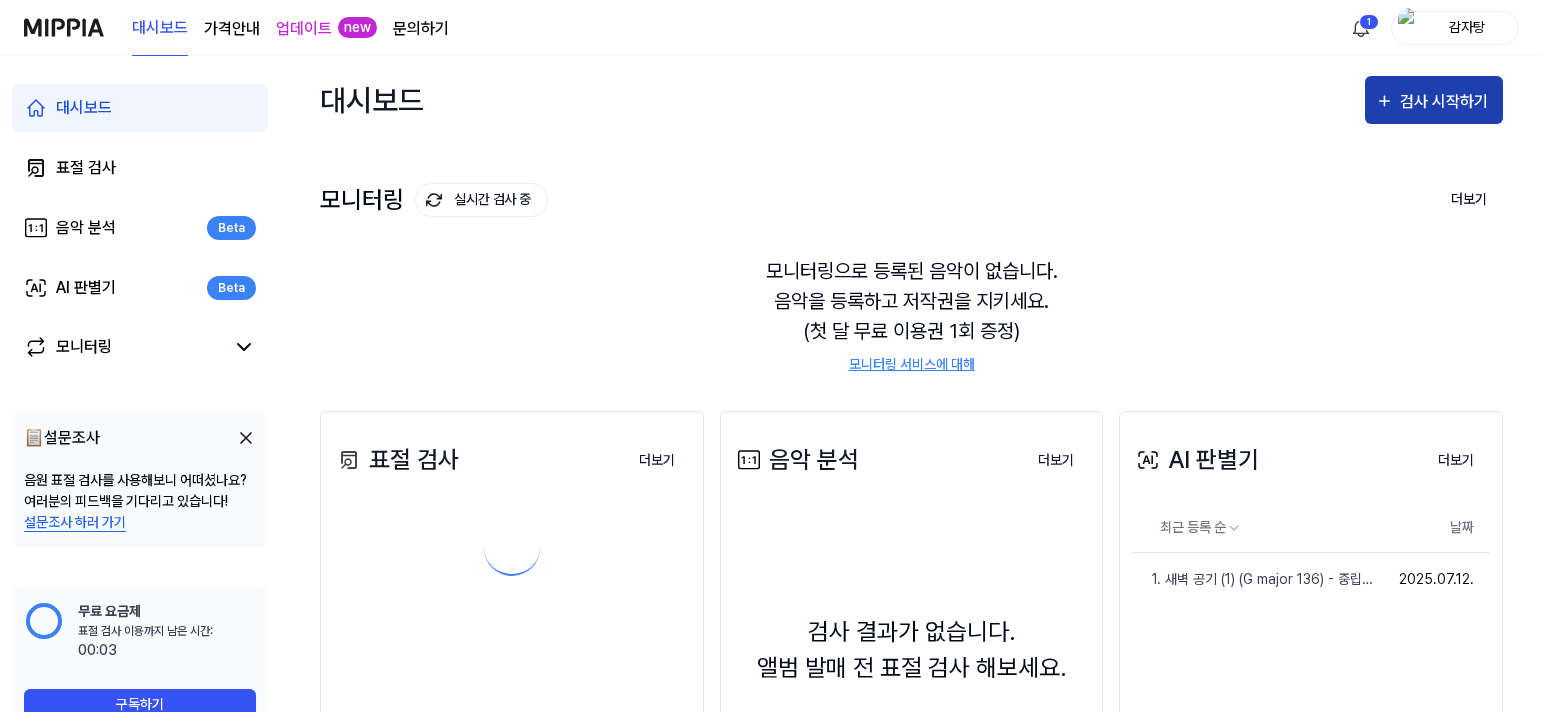 scroll, scrollTop: 0, scrollLeft: 0, axis: both 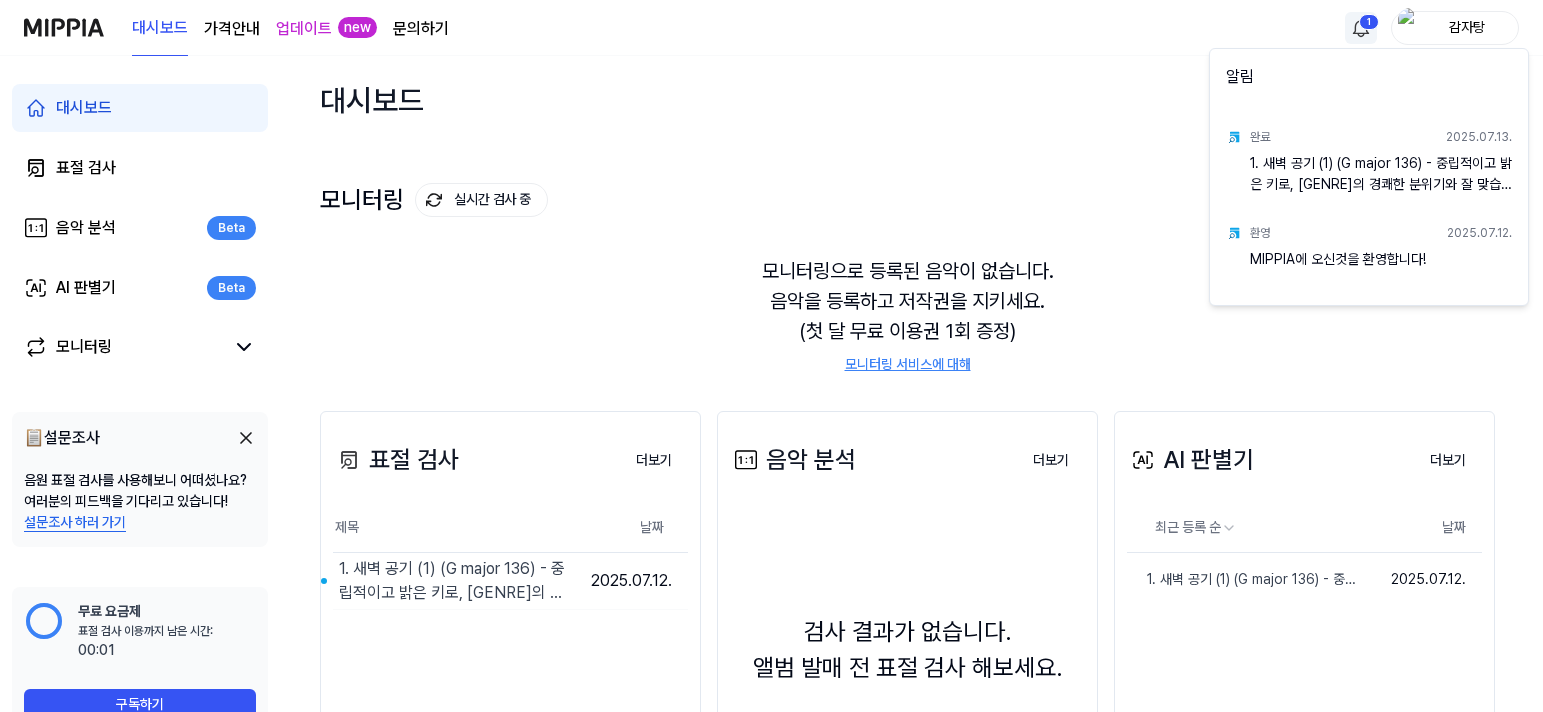 click on "대시보드 가격안내 업데이트 new 문의하기 1 감자탕 대시보드 표절 검사 음악 분석 Beta AI 판별기 Beta 모니터링 📋  설문조사 음원 표절 검사를 사용해보니 어떠셨나요? 여러분의 피드백을 기다리고 있습니다!  설문조사 하러 가기 무료 요금제 표절 검사 이용까지 남은 시간:  이용 가능 시간:      00:01 구독하기 대시보드 검사 시작하기 모니터링 실시간 검사 중 더보기 모니터링 모니터링으로 등록된 음악이 없습니다.
음악을 등록하고 저작권을 지키세요.
(첫 달 무료 이용권 1회 증정) 모니터링 서비스에 대해 표절 검사 더보기 표절 검사 제목 날짜 1. 새벽 공기 (1) (G major 136) - 중립적이고 밝은 키로, [GENRE]의 경쾌한 분위기와 잘 맞습니다. 특히 기타 기반 [GENRE] 곡에서 이런 키가 종종 사용됩니다. 결과보기 2025.07.12. 더보기 음악 분석 더보기 음악 분석 음악 분석 더보기" at bounding box center [771, 356] 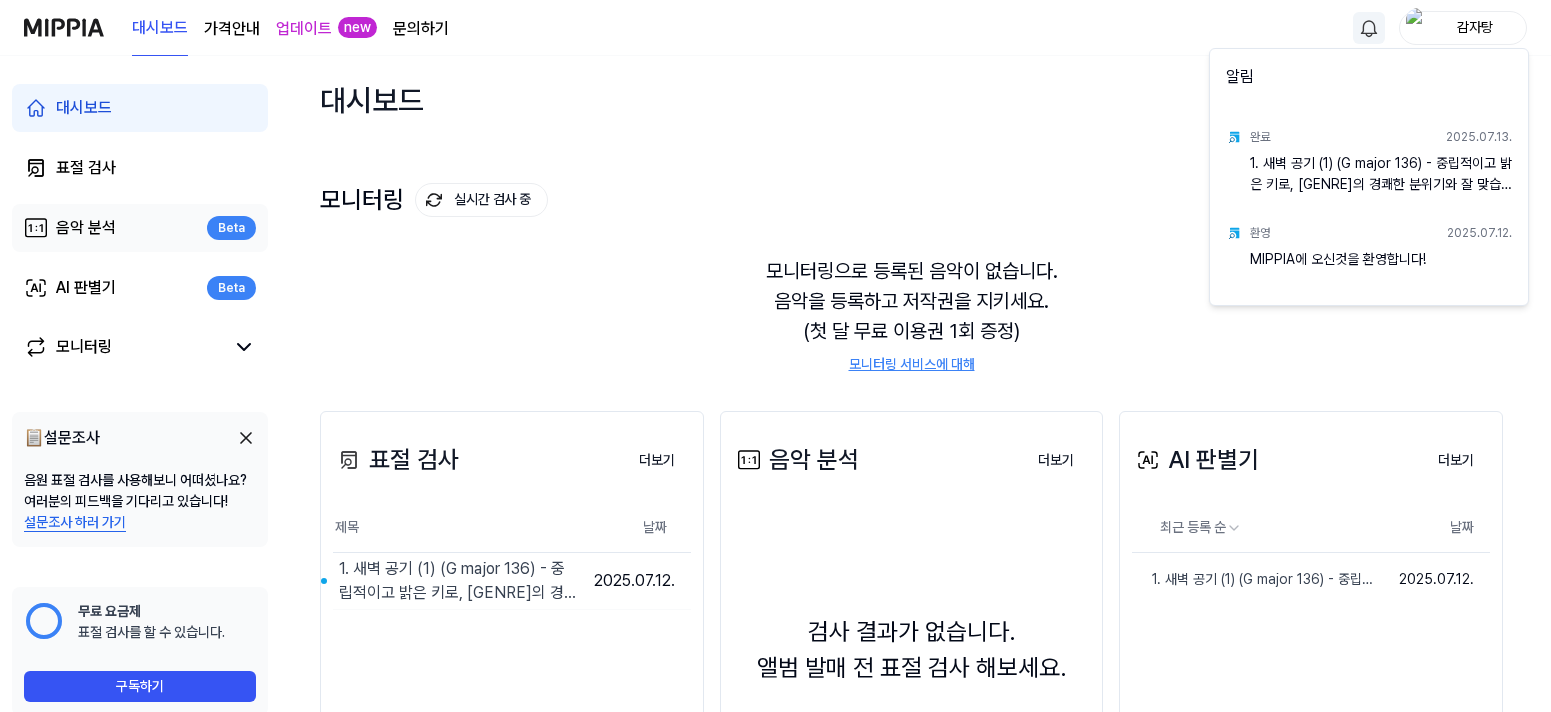 click on "대시보드 가격안내 업데이트 new 문의하기 감자탕 대시보드 표절 검사 음악 분석 Beta AI 판별기 Beta 모니터링 📋  설문조사 음원 표절 검사를 사용해보니 어떠셨나요? 여러분의 피드백을 기다리고 있습니다!  설문조사 하러 가기 무료 요금제 표절 검사를 할 수 있습니다. 구독하기 대시보드 검사 시작하기 모니터링 실시간 검사 중 더보기 모니터링 모니터링으로 등록된 음악이 없습니다.
음악을 등록하고 저작권을 지키세요.
(첫 달 무료 이용권 1회 증정) 모니터링 서비스에 대해 표절 검사 더보기 표절 검사 제목 날짜 1. 새벽 공기 (1) (G major 136) - 중립적이고 밝은 키로, [GENRE]의 경쾌한 분위기와 잘 맞습니다. 특히 기타 기반 [GENRE] 곡에서 이런 키가 종종 사용됩니다. 결과보기 2025.07.12. 더보기 음악 분석 더보기 음악 분석 음악 분석 더보기 AI 판별기 더보기 AI 판별기" at bounding box center [775, 356] 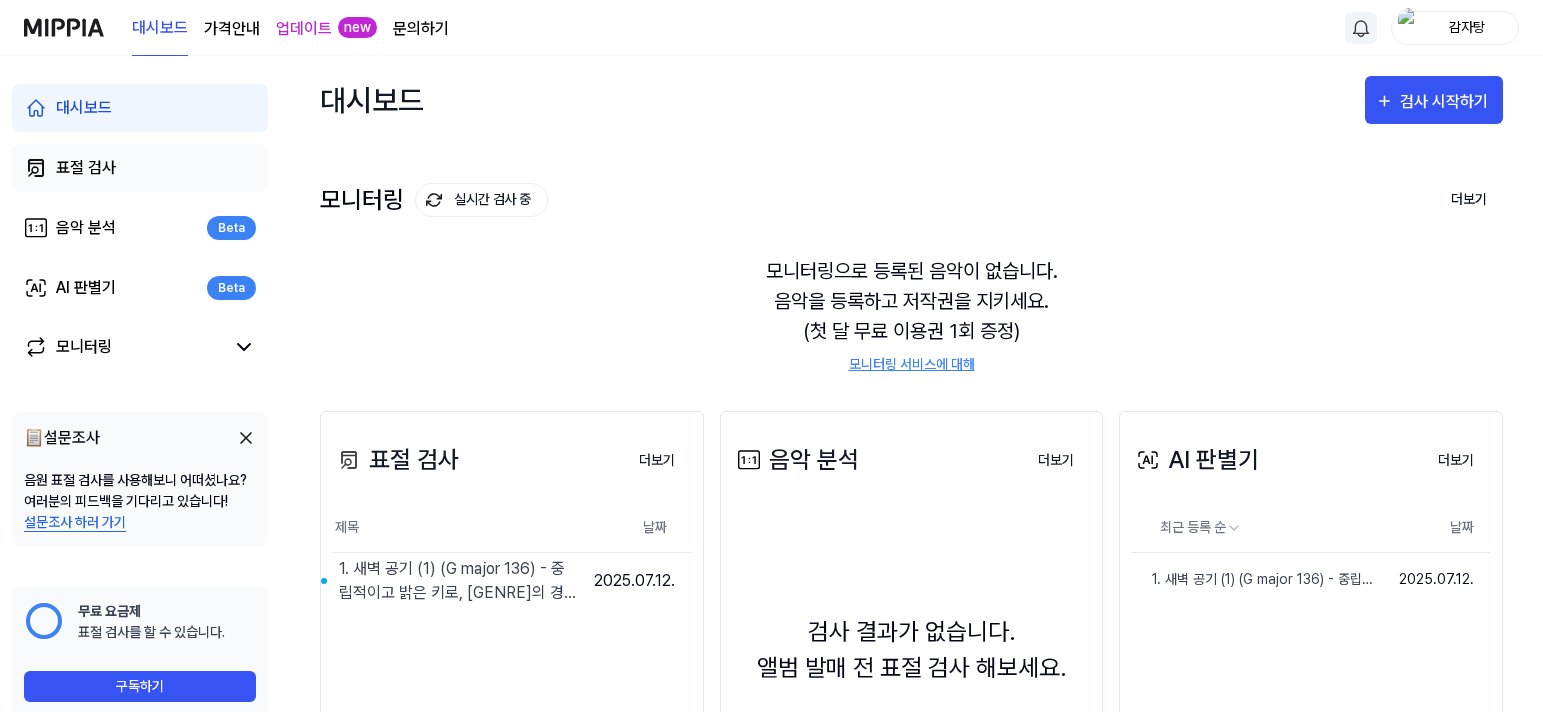 click on "표절 검사" at bounding box center (140, 168) 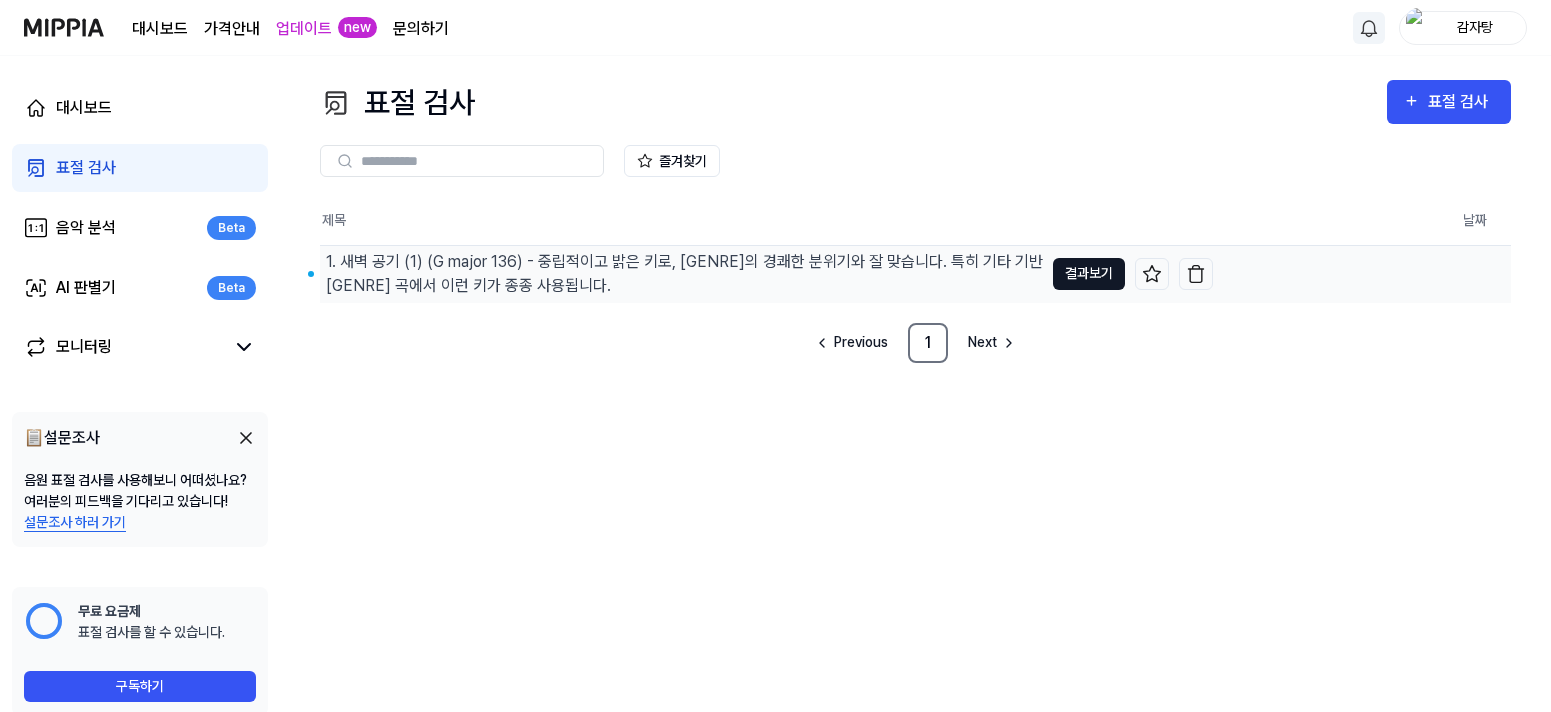 click on "결과보기" at bounding box center [1089, 274] 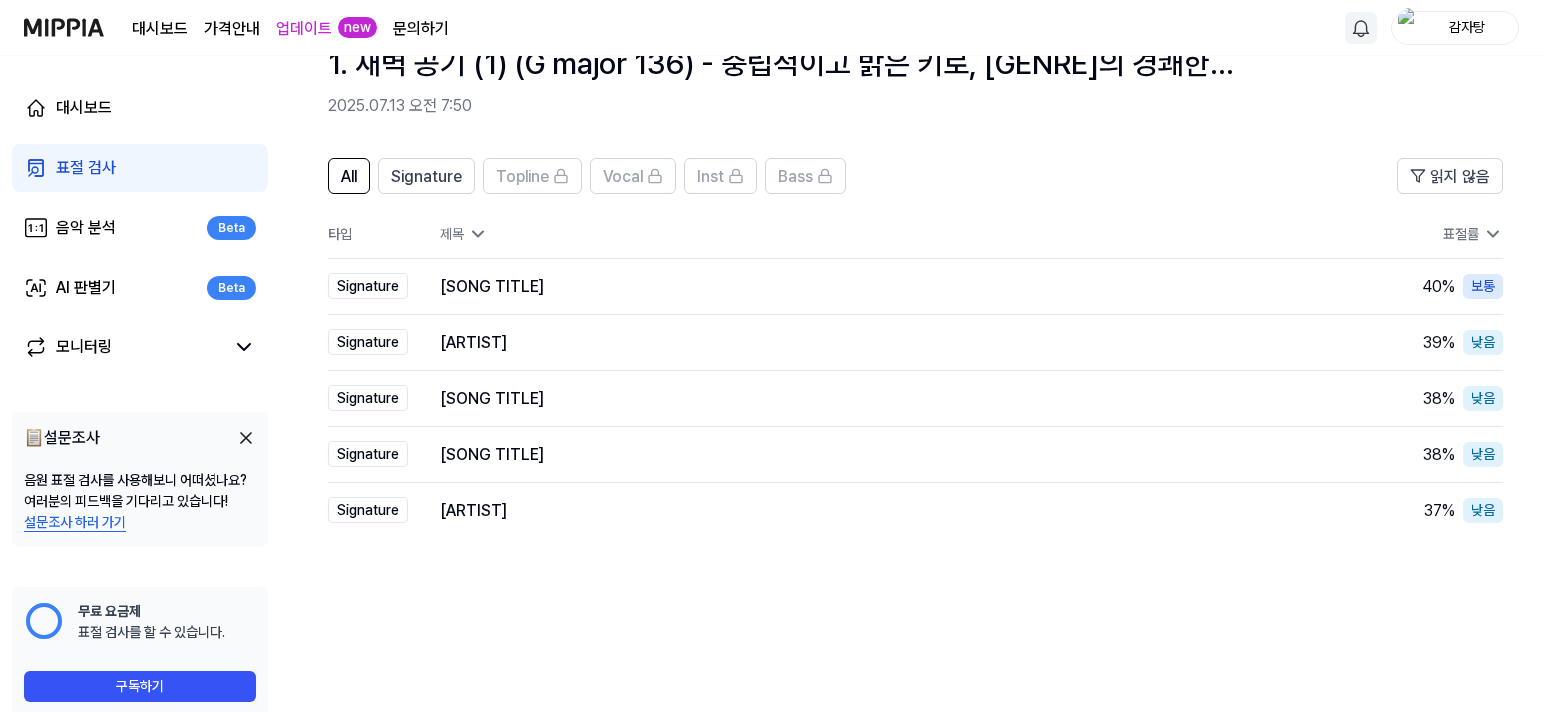 scroll, scrollTop: 82, scrollLeft: 0, axis: vertical 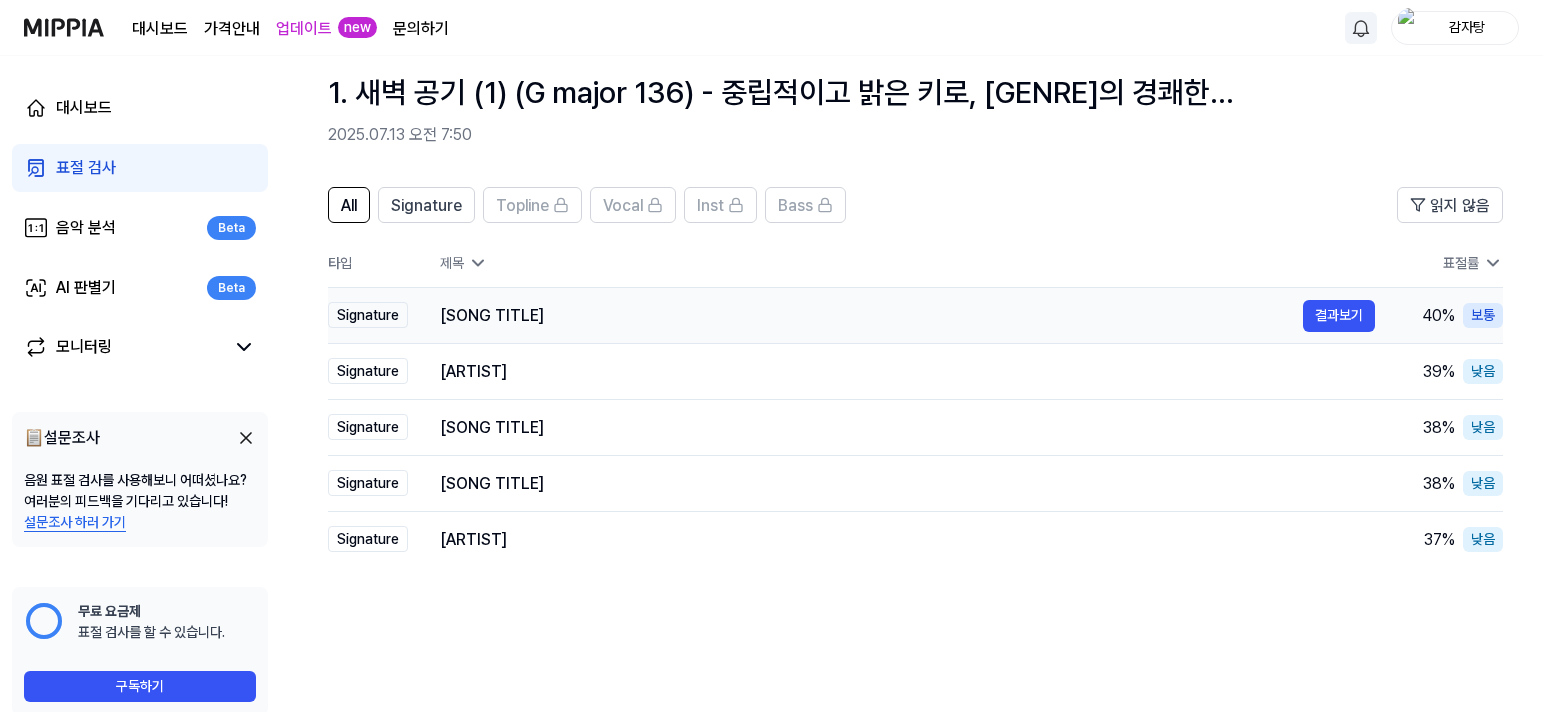 click on "[SONG TITLE]" at bounding box center (871, 316) 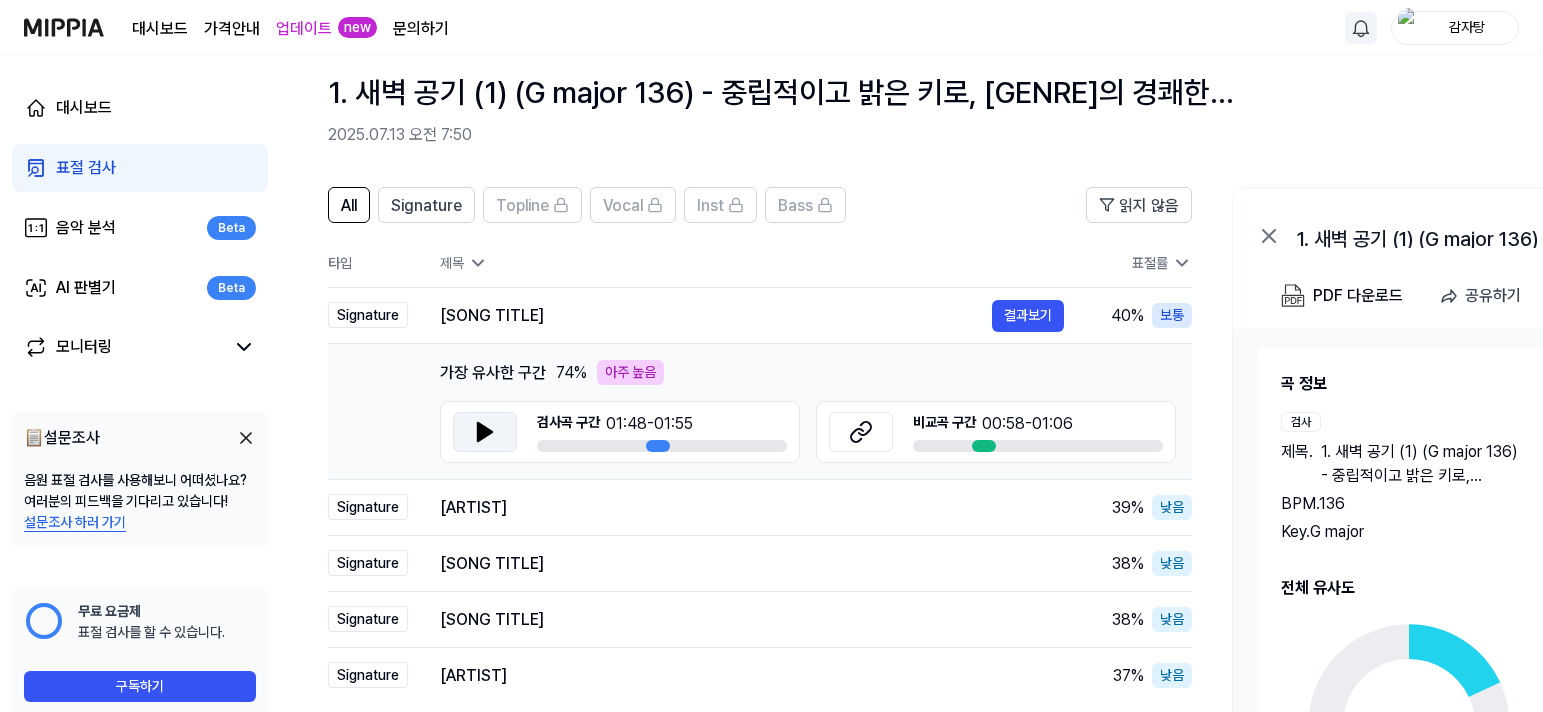 click 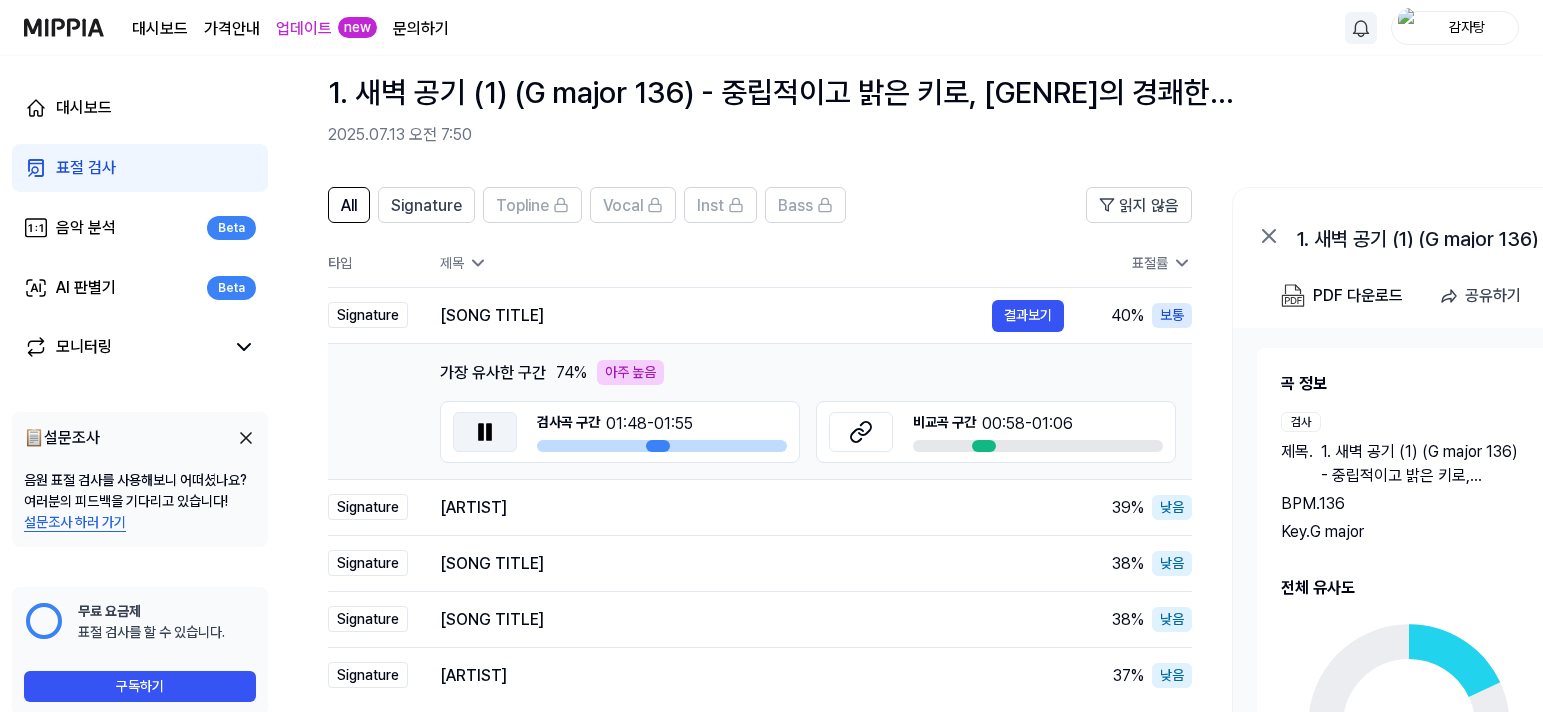 click 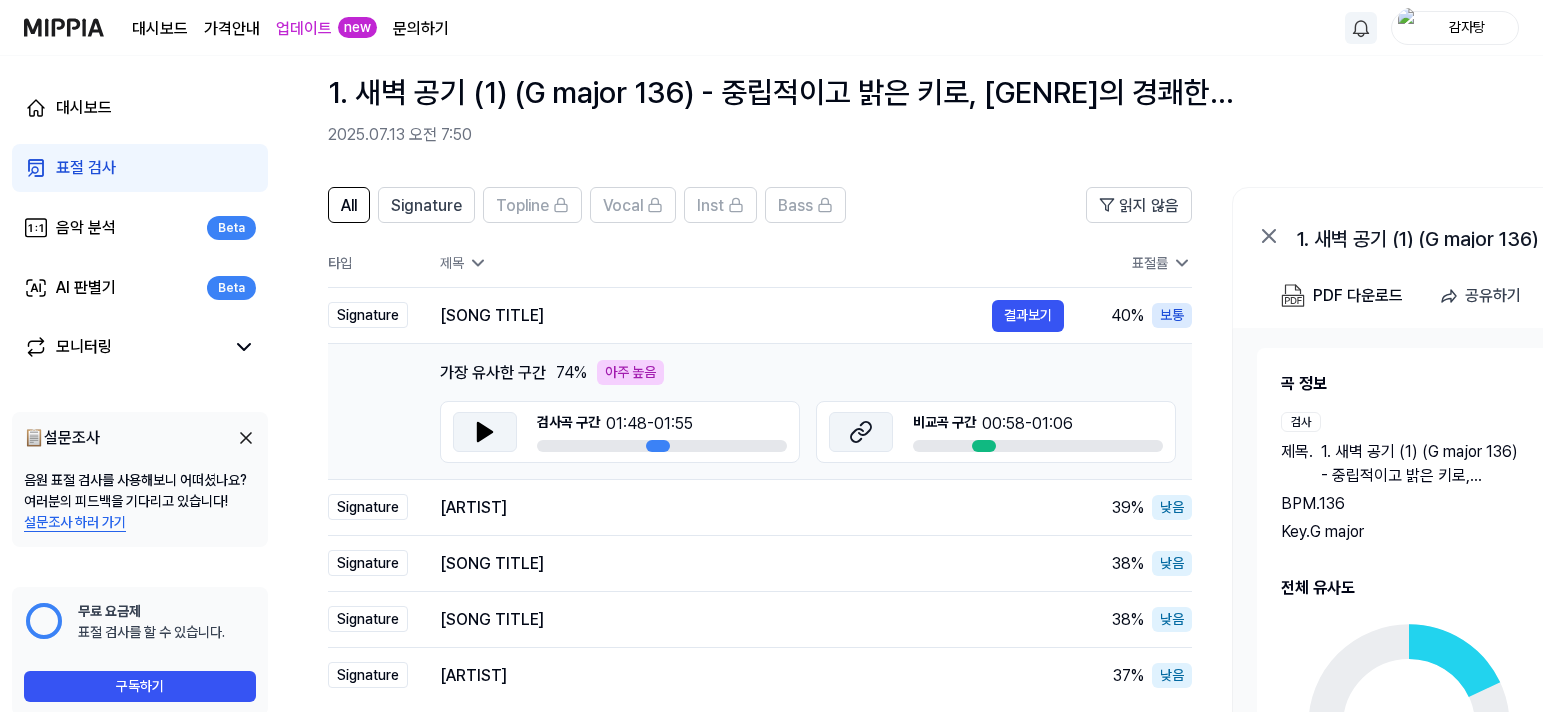 click 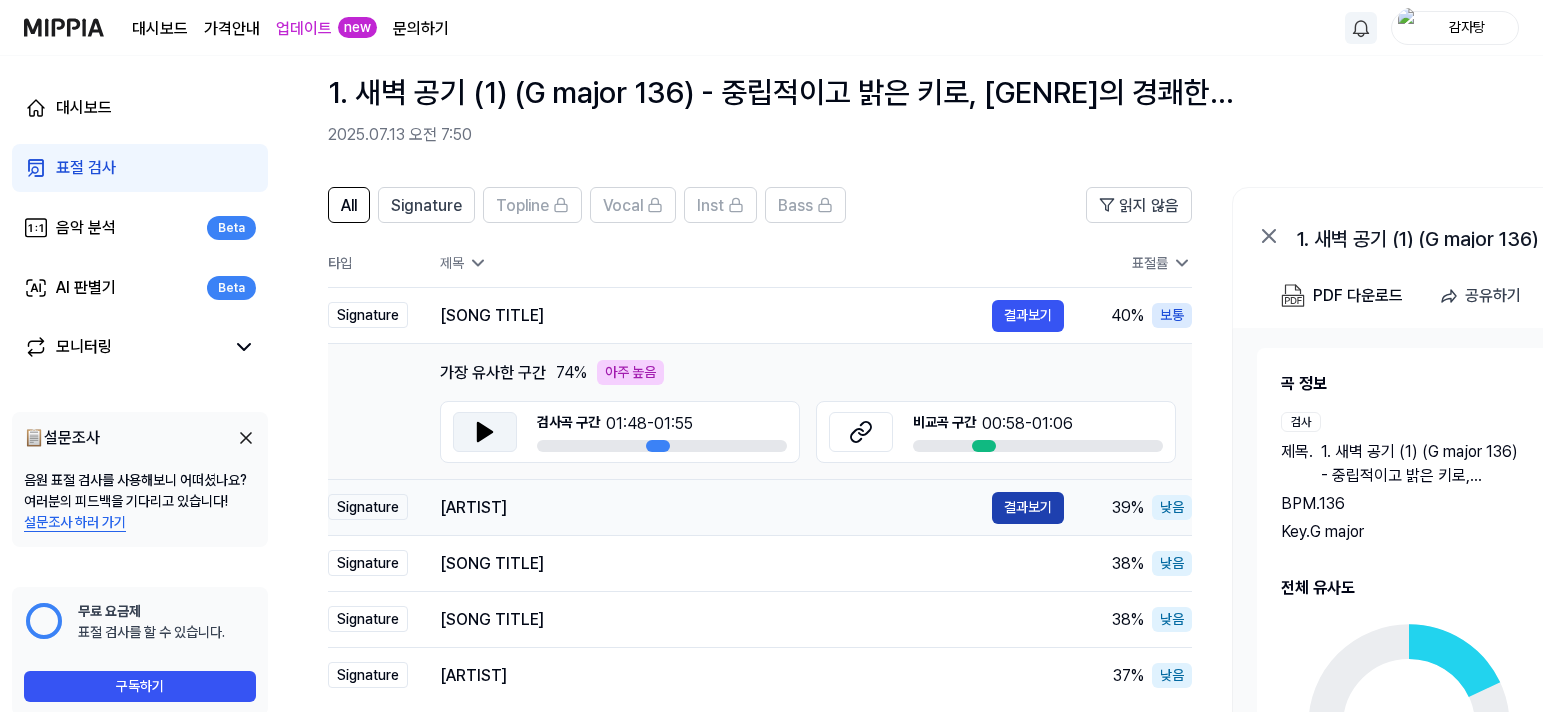 click on "결과보기" at bounding box center (1028, 508) 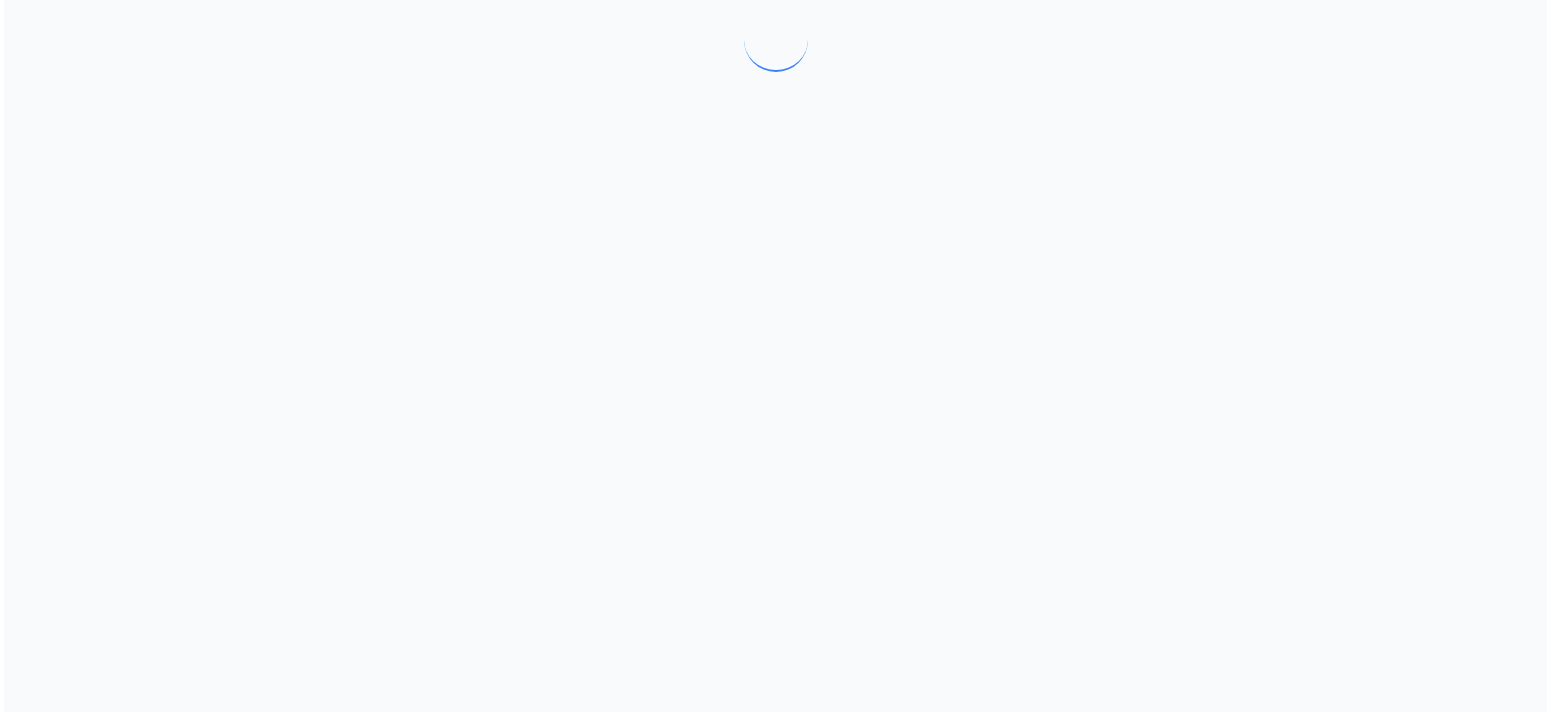 scroll, scrollTop: 0, scrollLeft: 0, axis: both 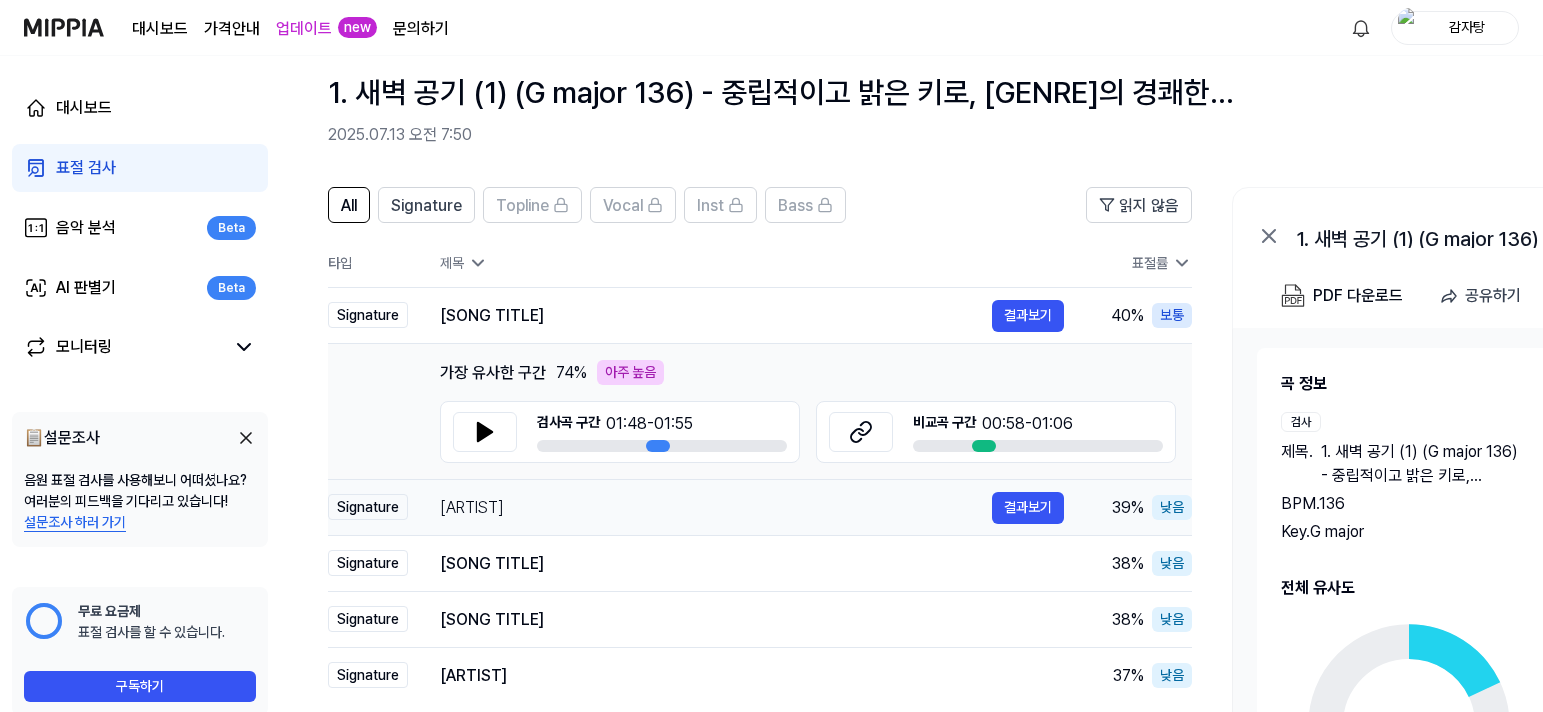 click on "[ARTIST]" at bounding box center (716, 508) 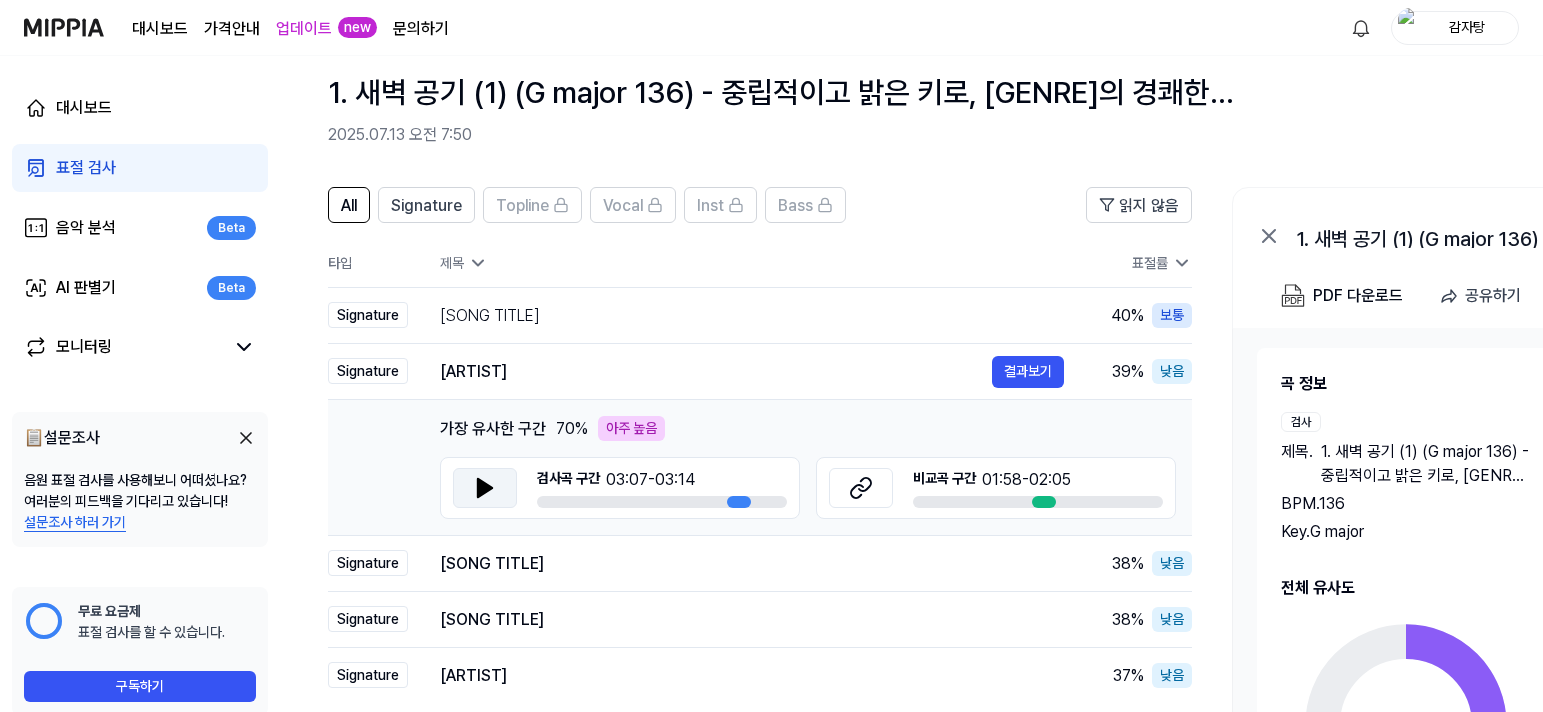 click 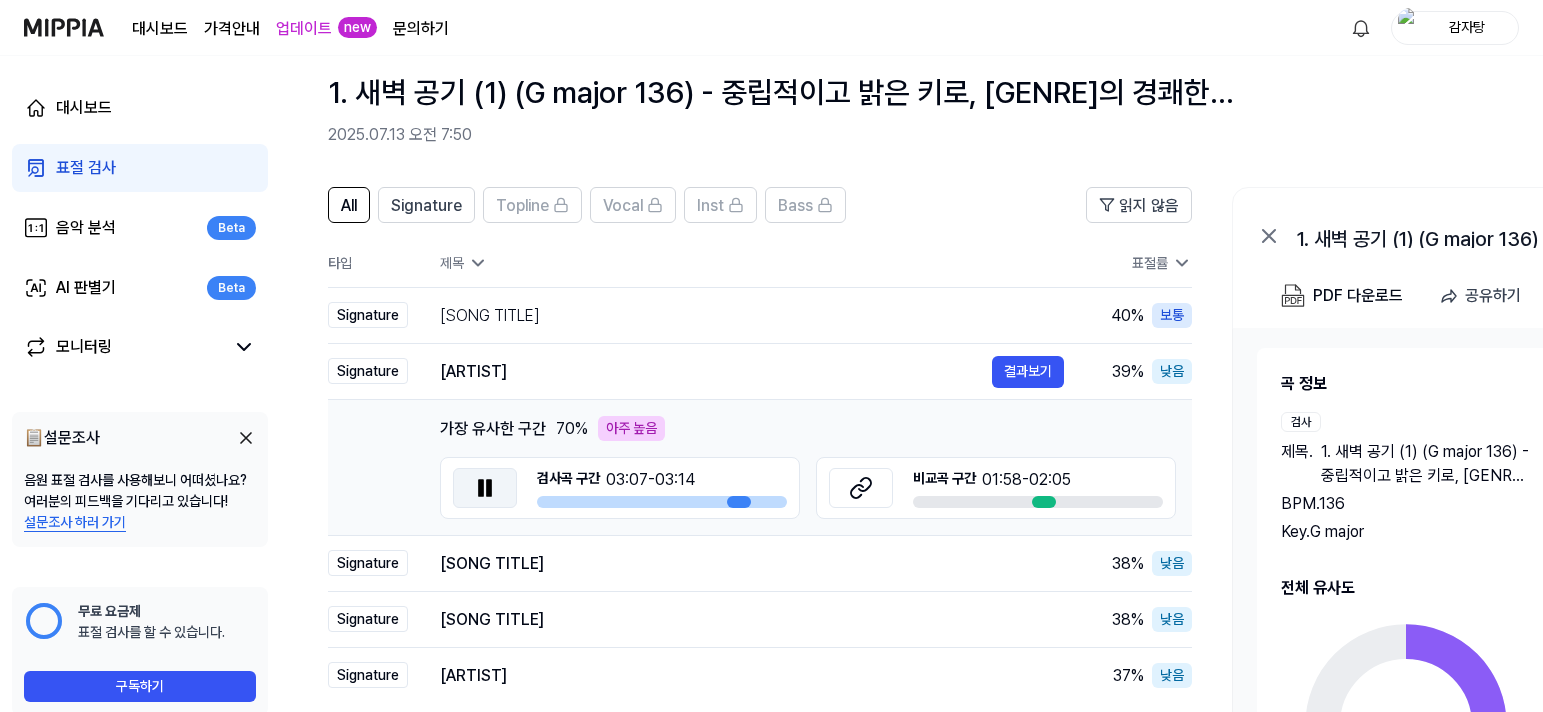 click at bounding box center (485, 488) 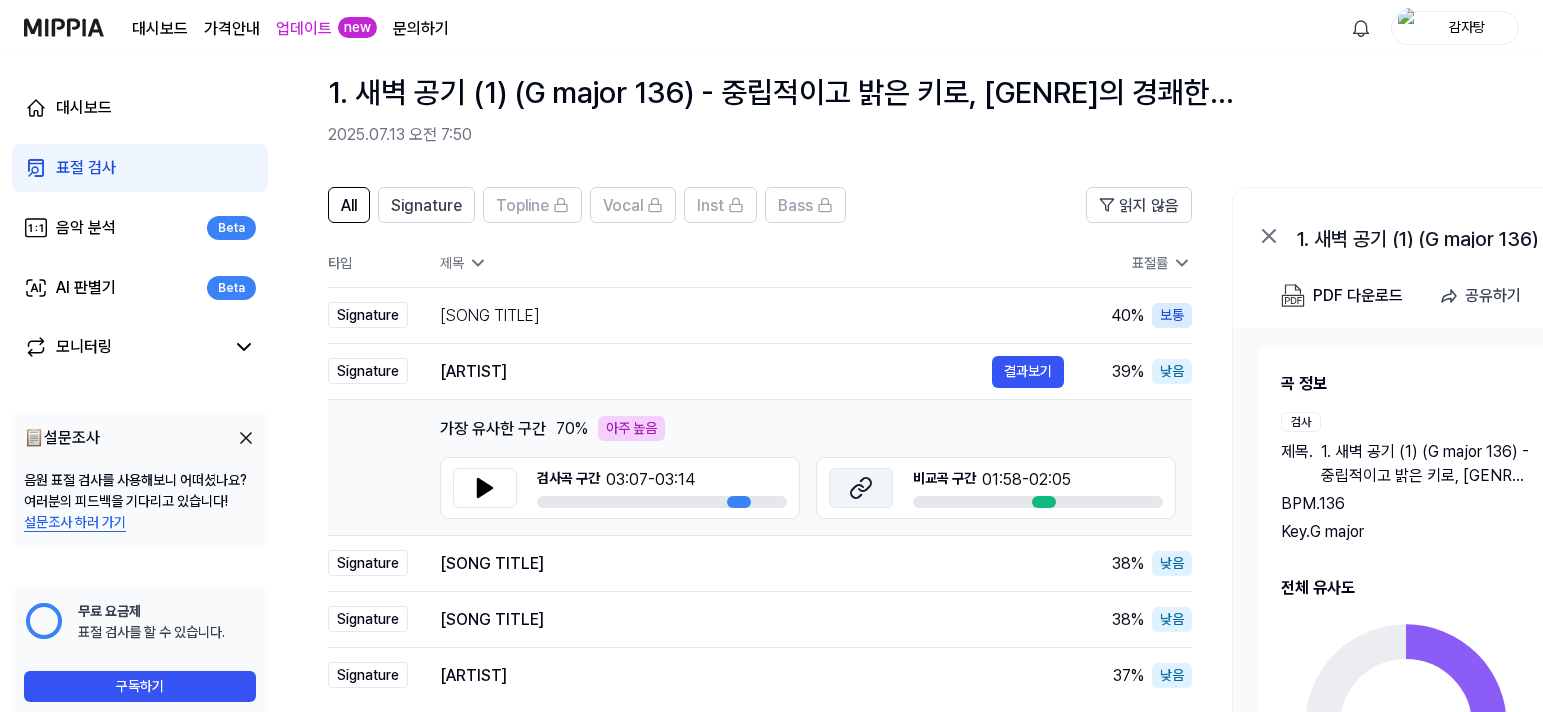 click 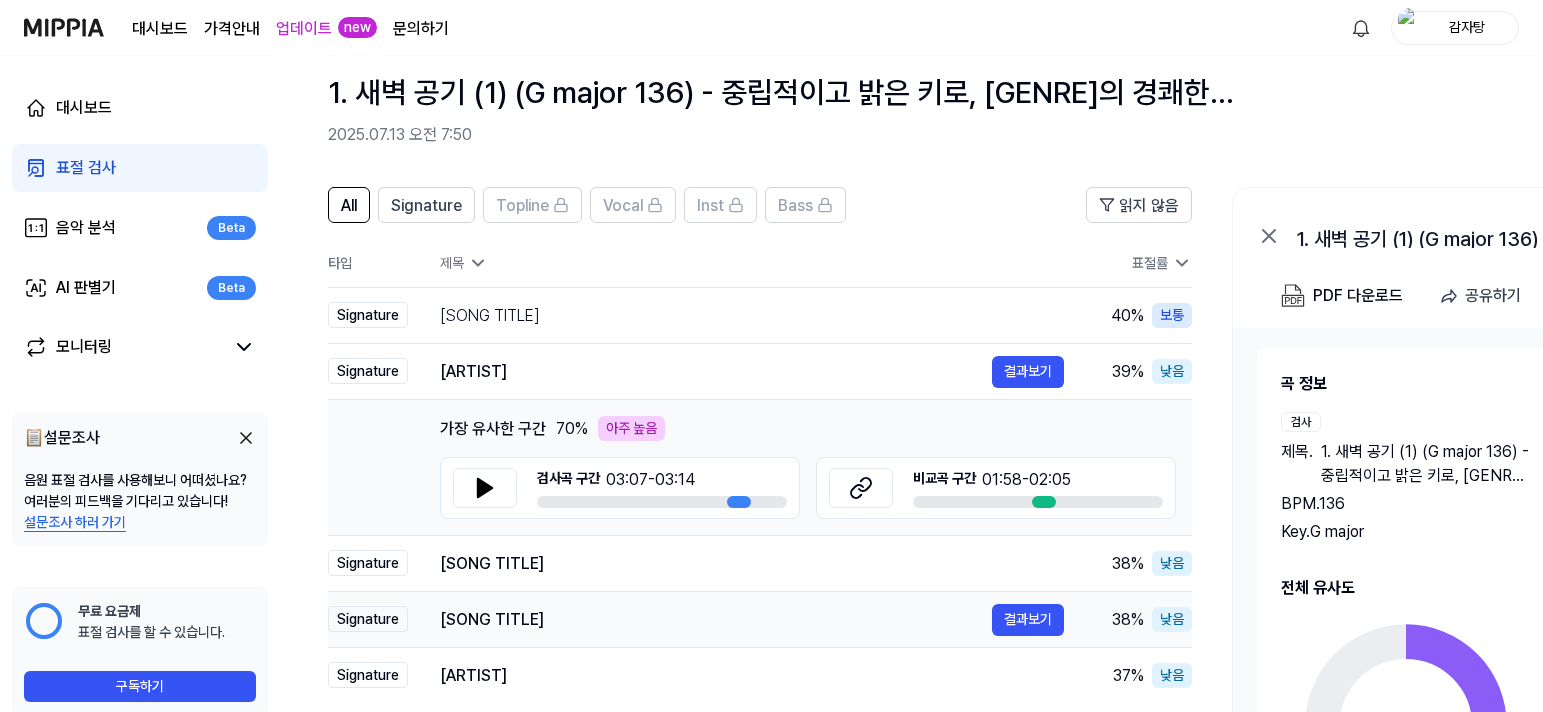 click on "[SONG TITLE]" at bounding box center (716, 620) 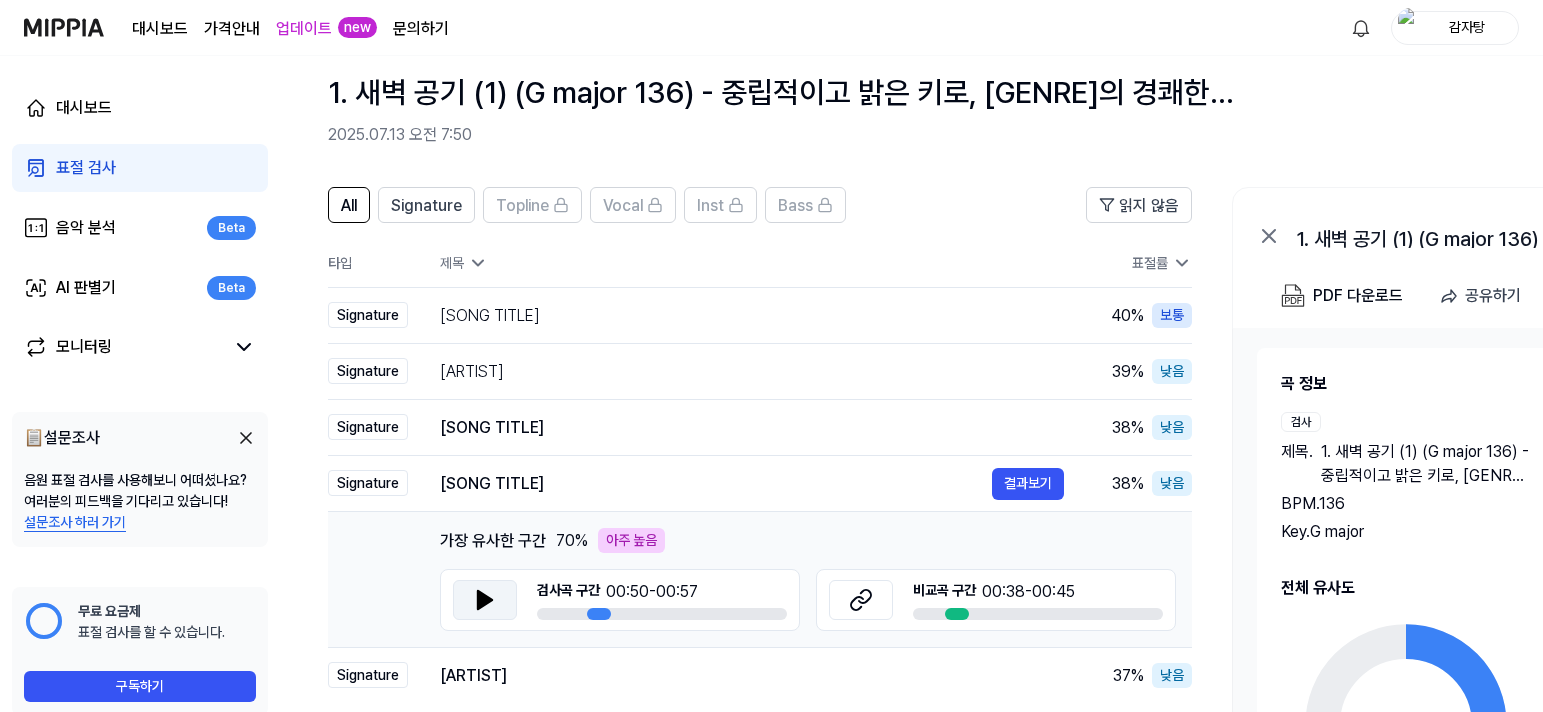 click at bounding box center (485, 600) 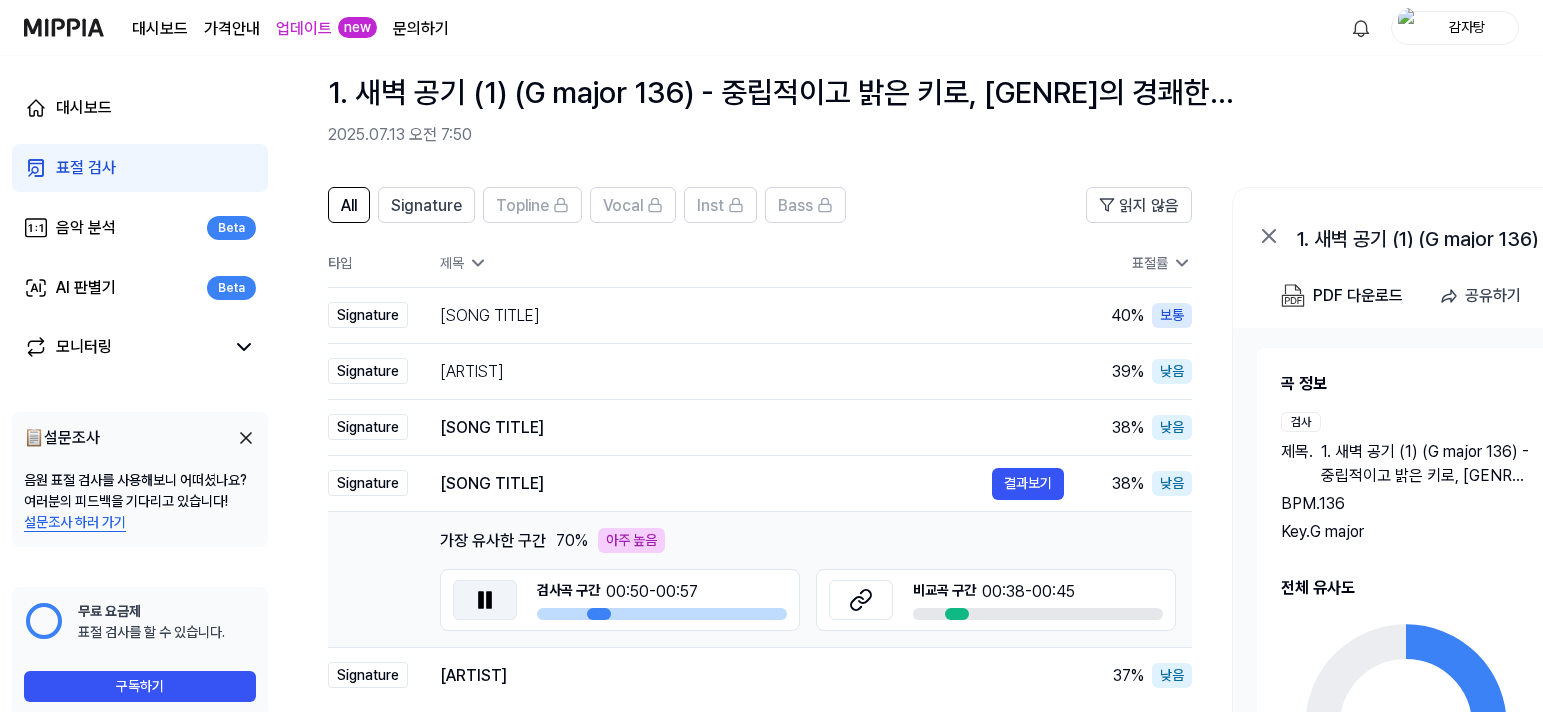 click 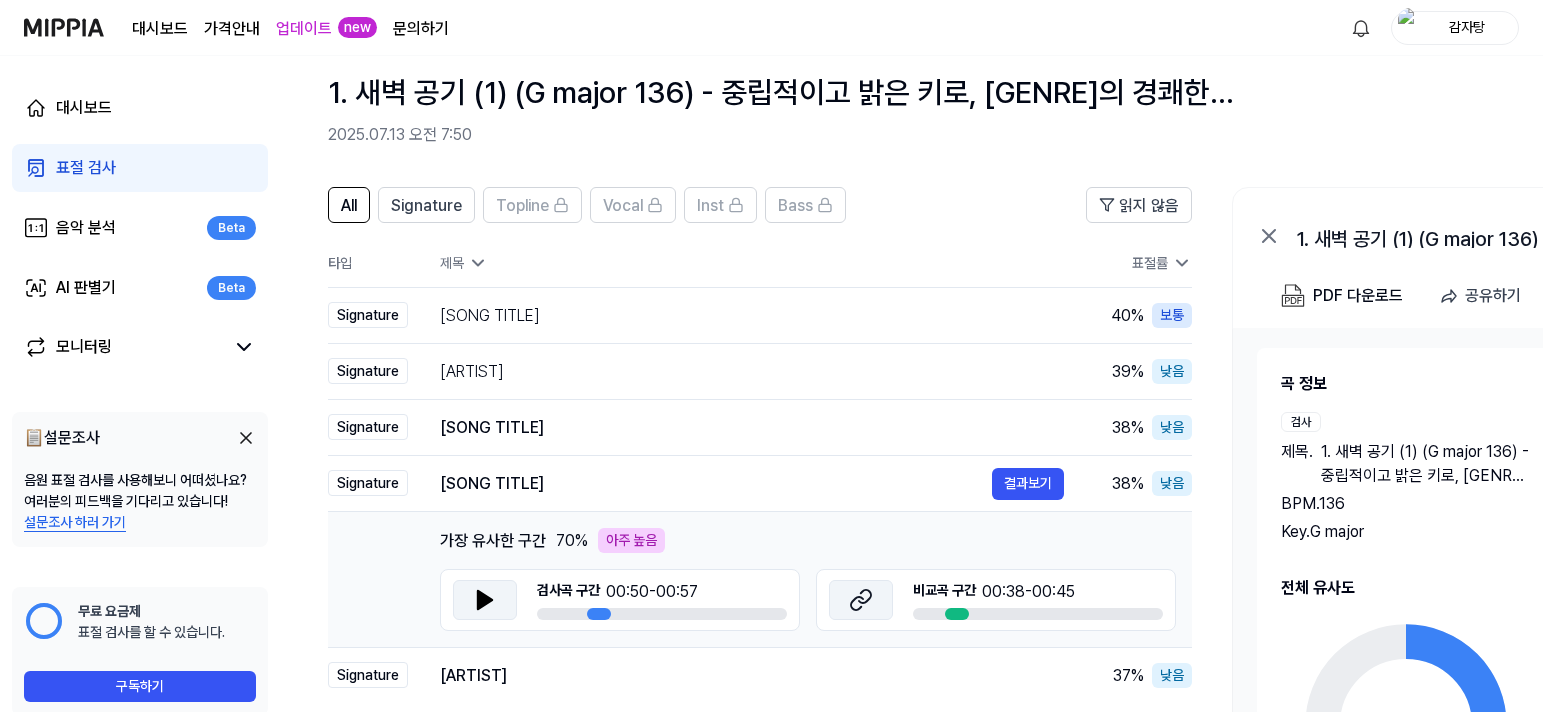 click 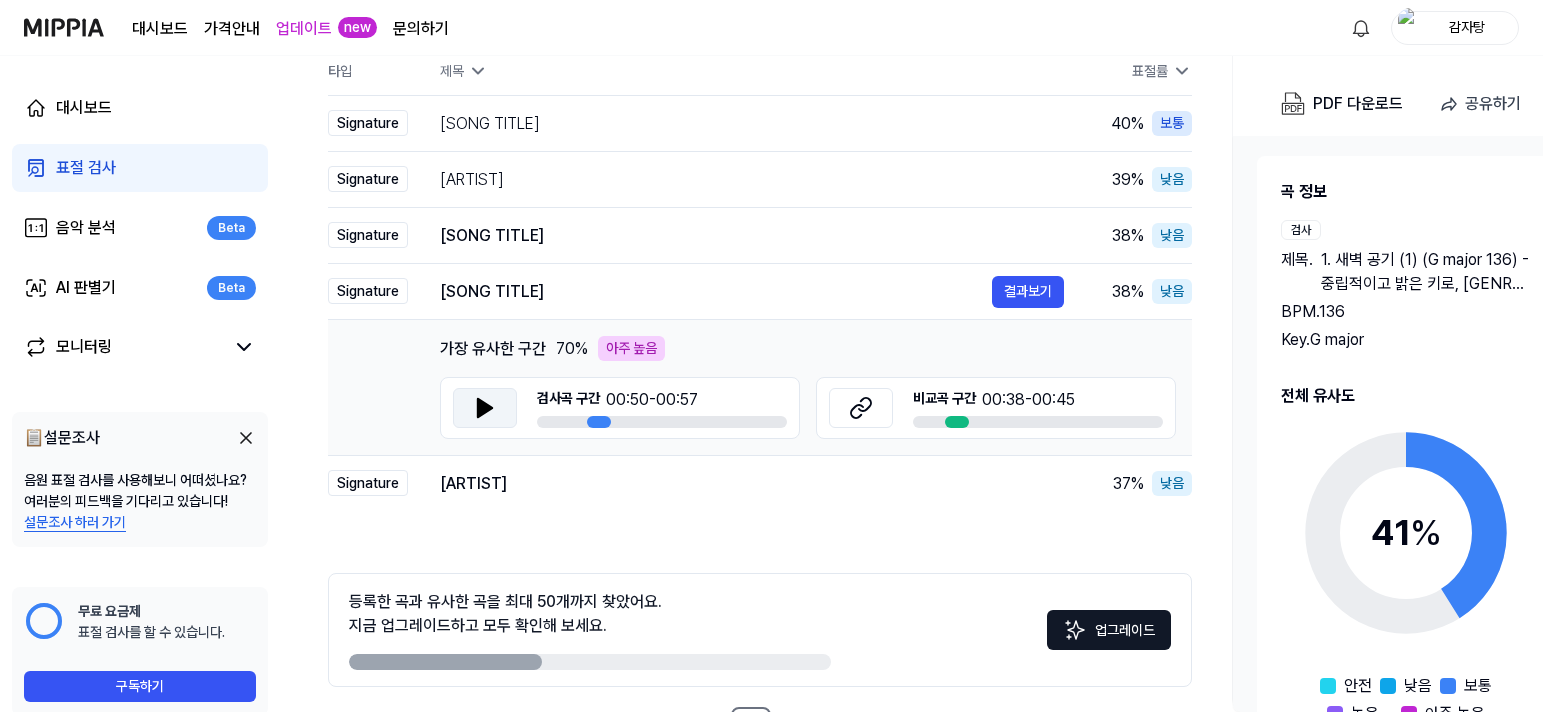 scroll, scrollTop: 282, scrollLeft: 0, axis: vertical 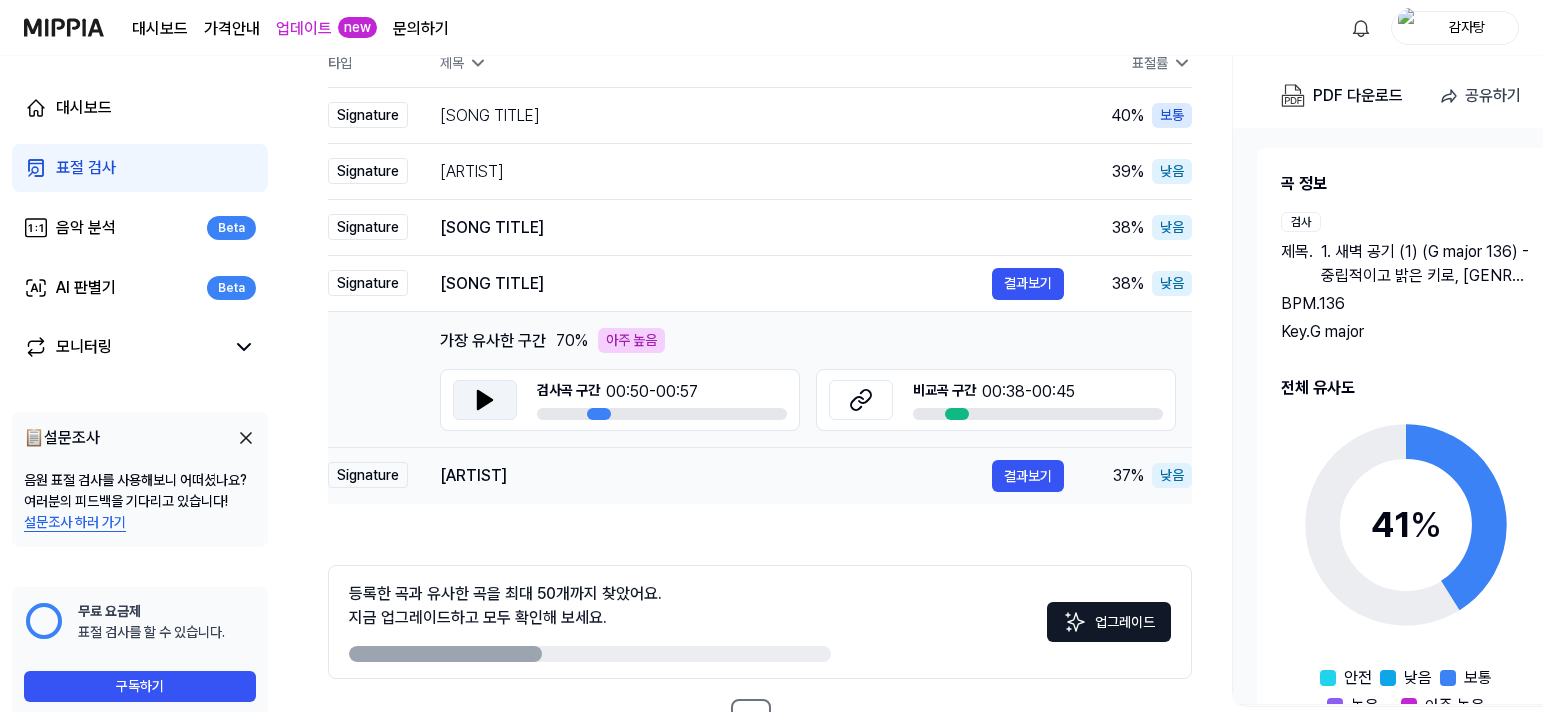 click on "[ARTIST]" at bounding box center (716, 476) 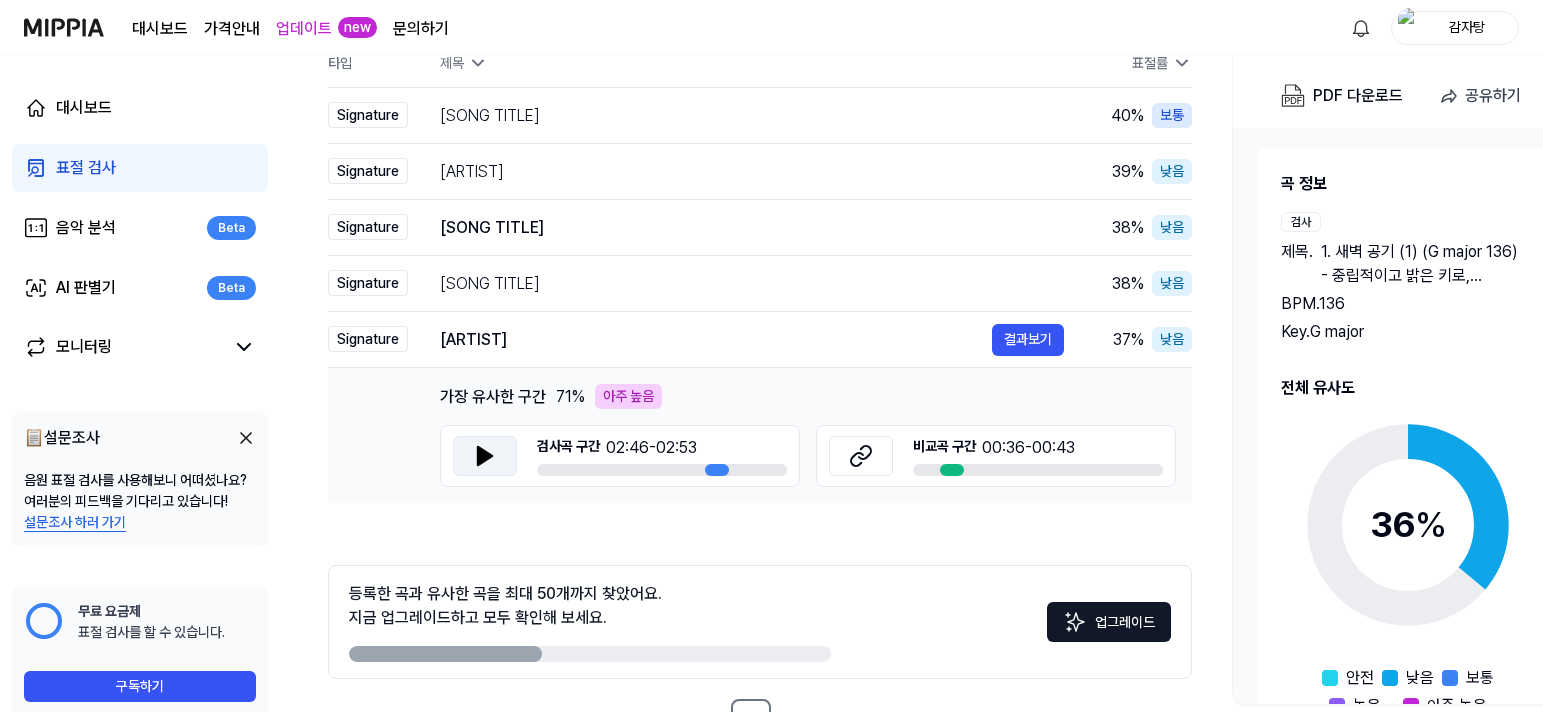 click 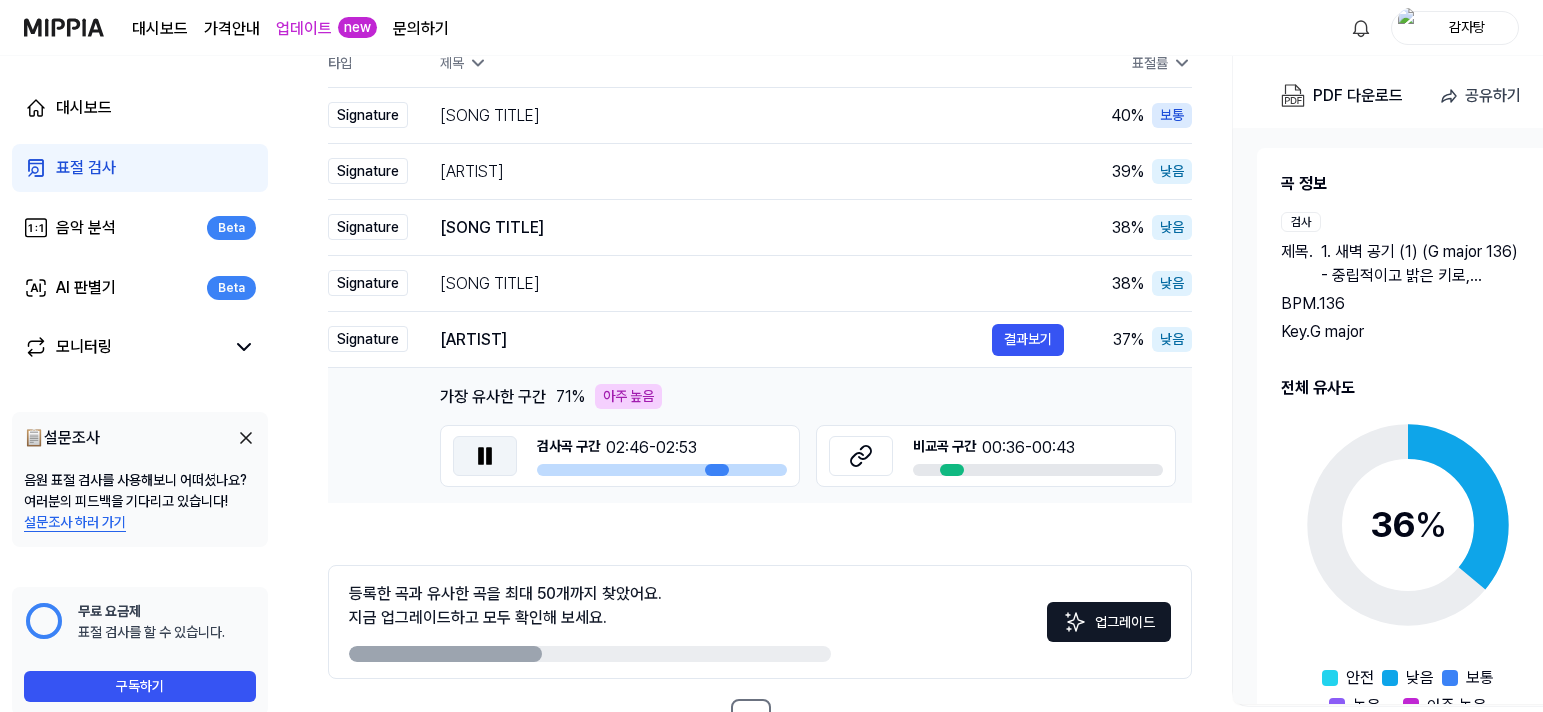 click 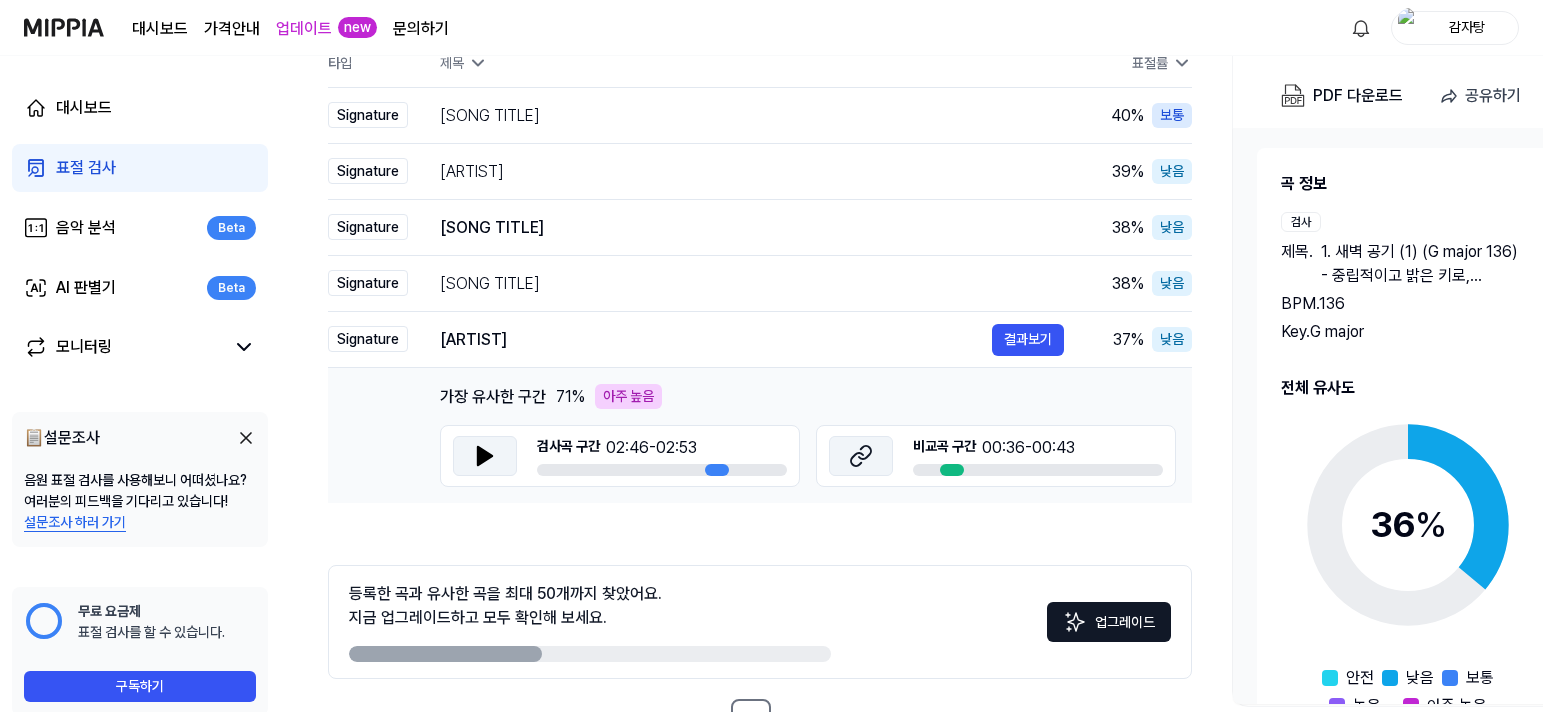 click 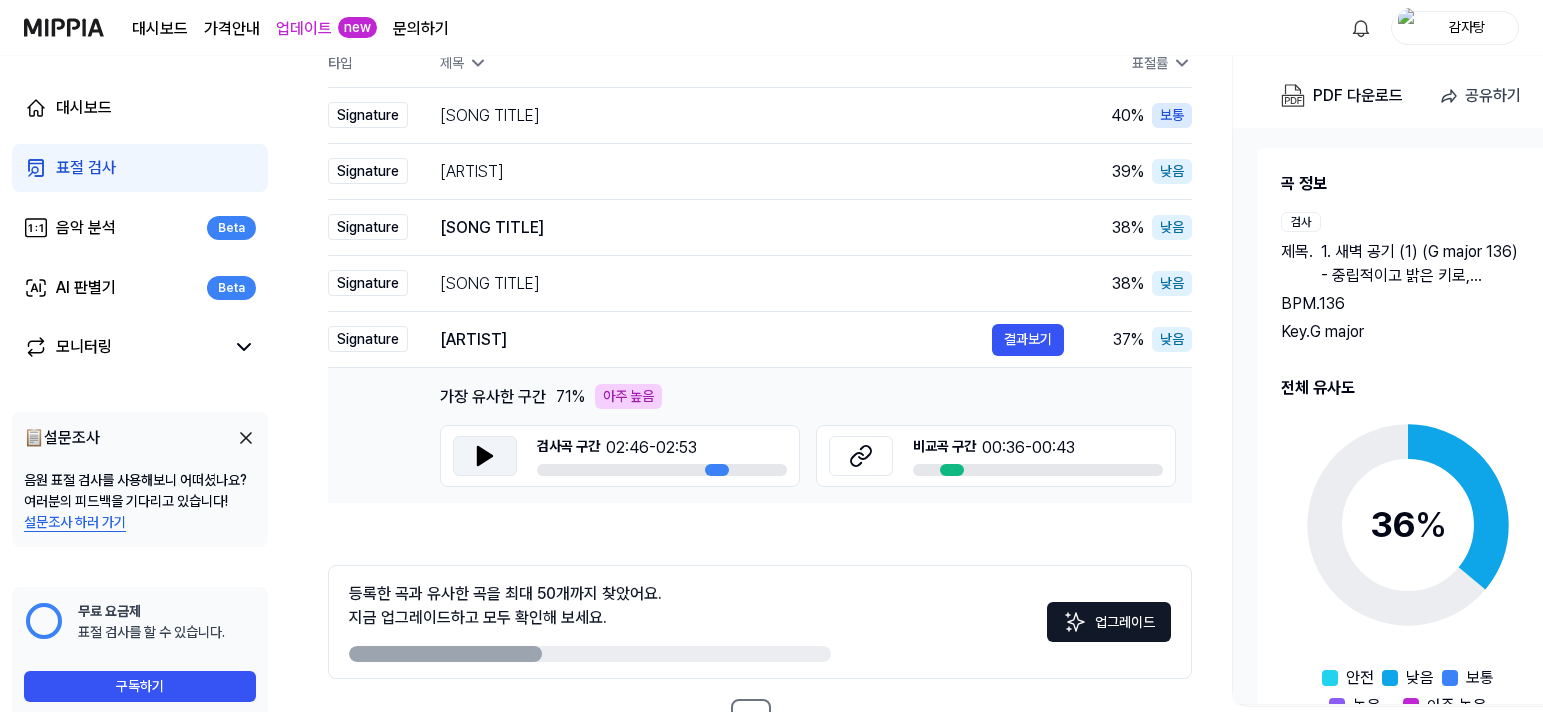 scroll, scrollTop: 349, scrollLeft: 0, axis: vertical 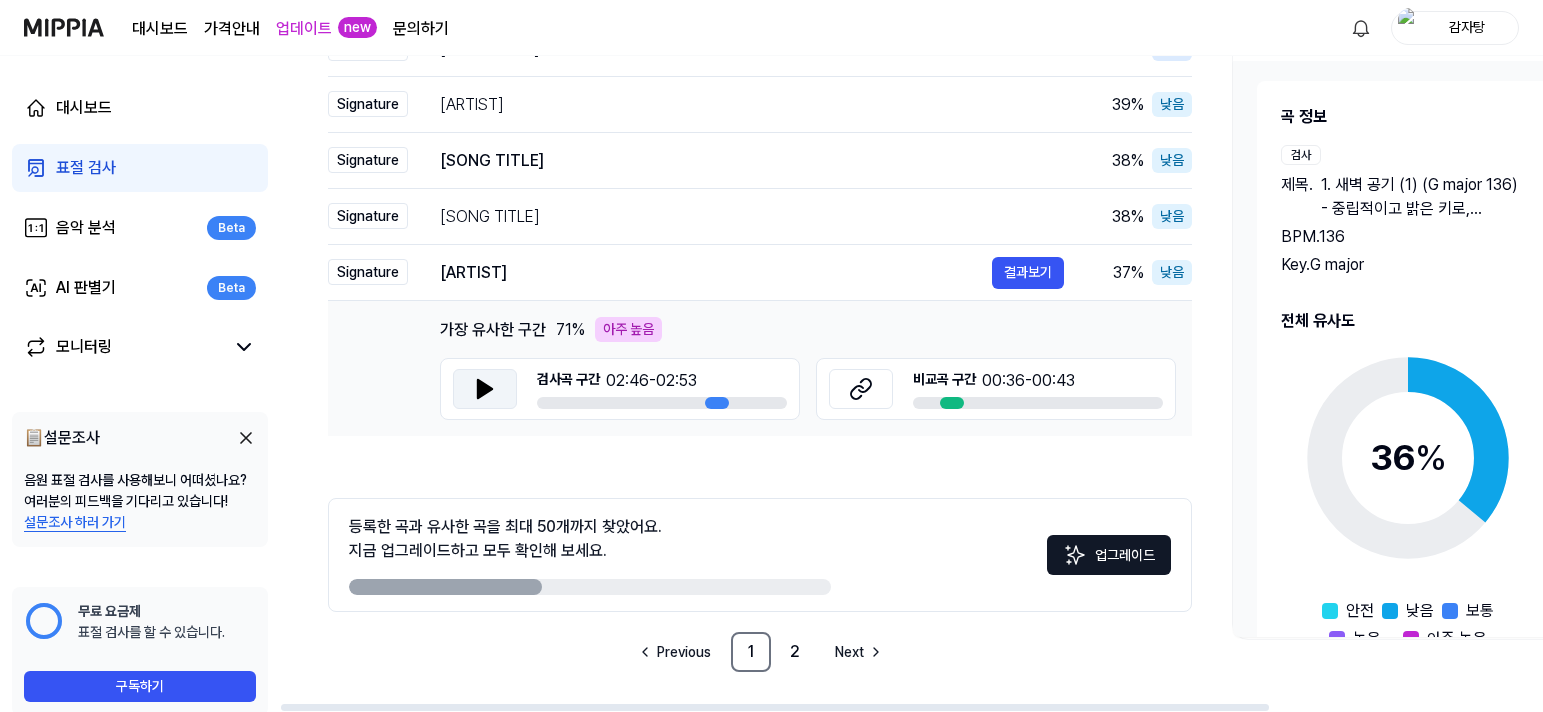 drag, startPoint x: 615, startPoint y: 549, endPoint x: 623, endPoint y: 503, distance: 46.69047 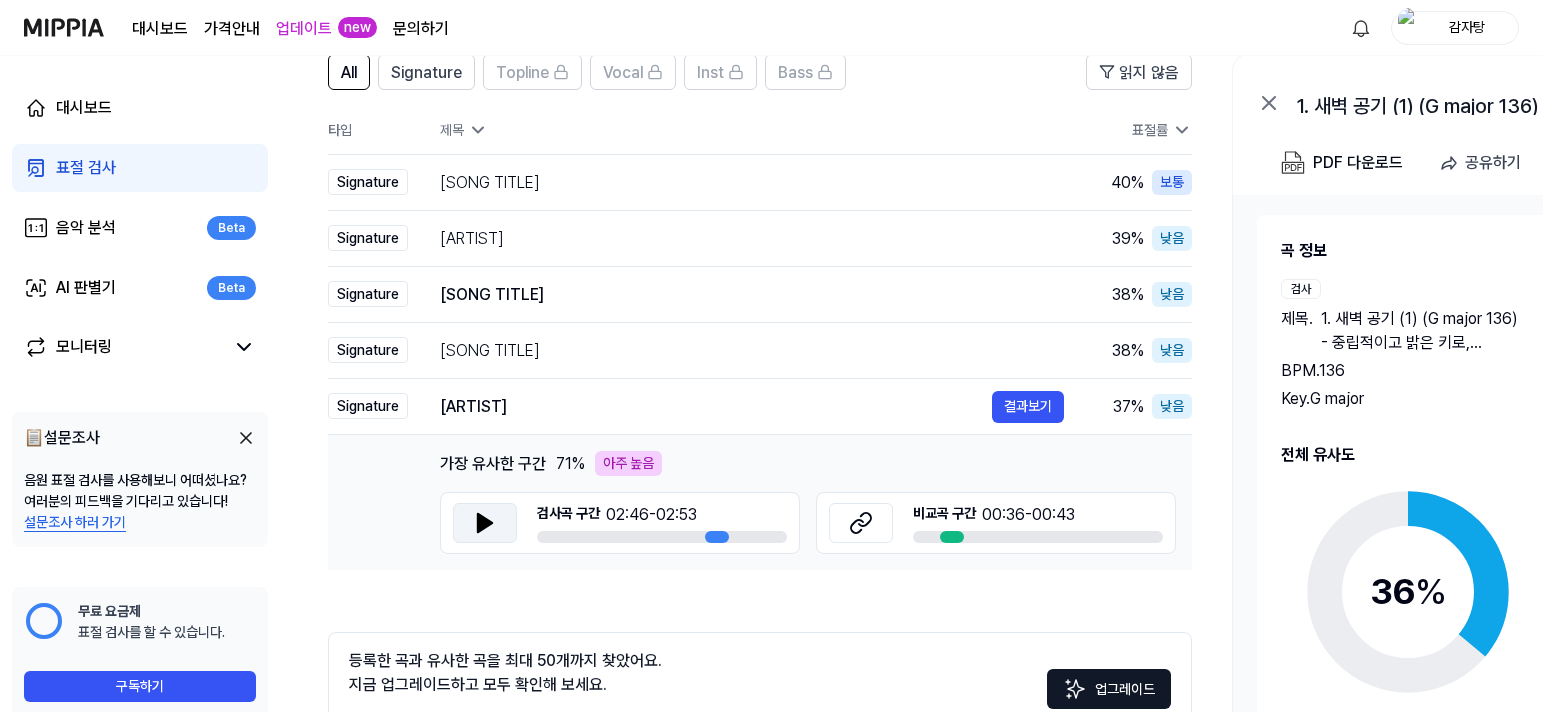 scroll, scrollTop: 349, scrollLeft: 0, axis: vertical 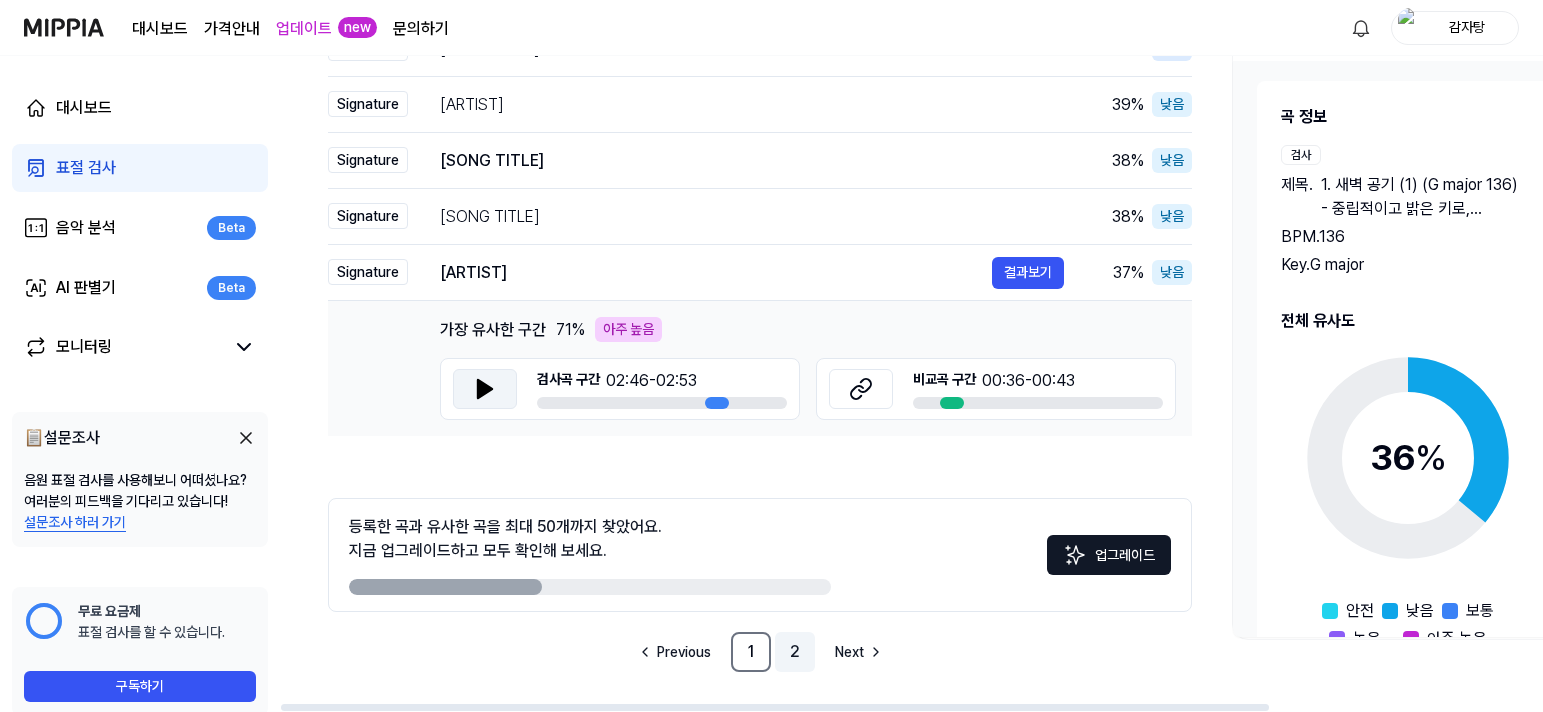 click on "2" at bounding box center [795, 652] 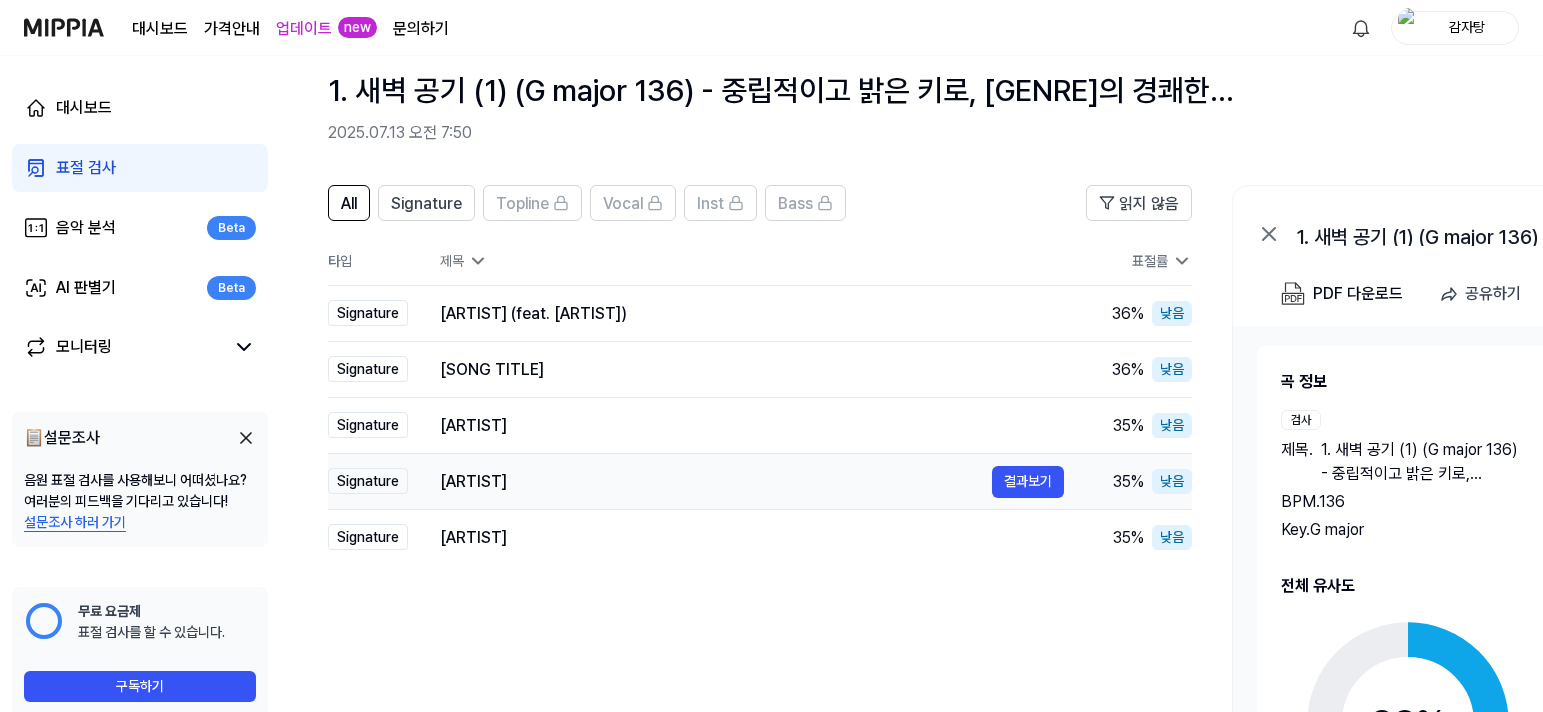 scroll, scrollTop: 82, scrollLeft: 0, axis: vertical 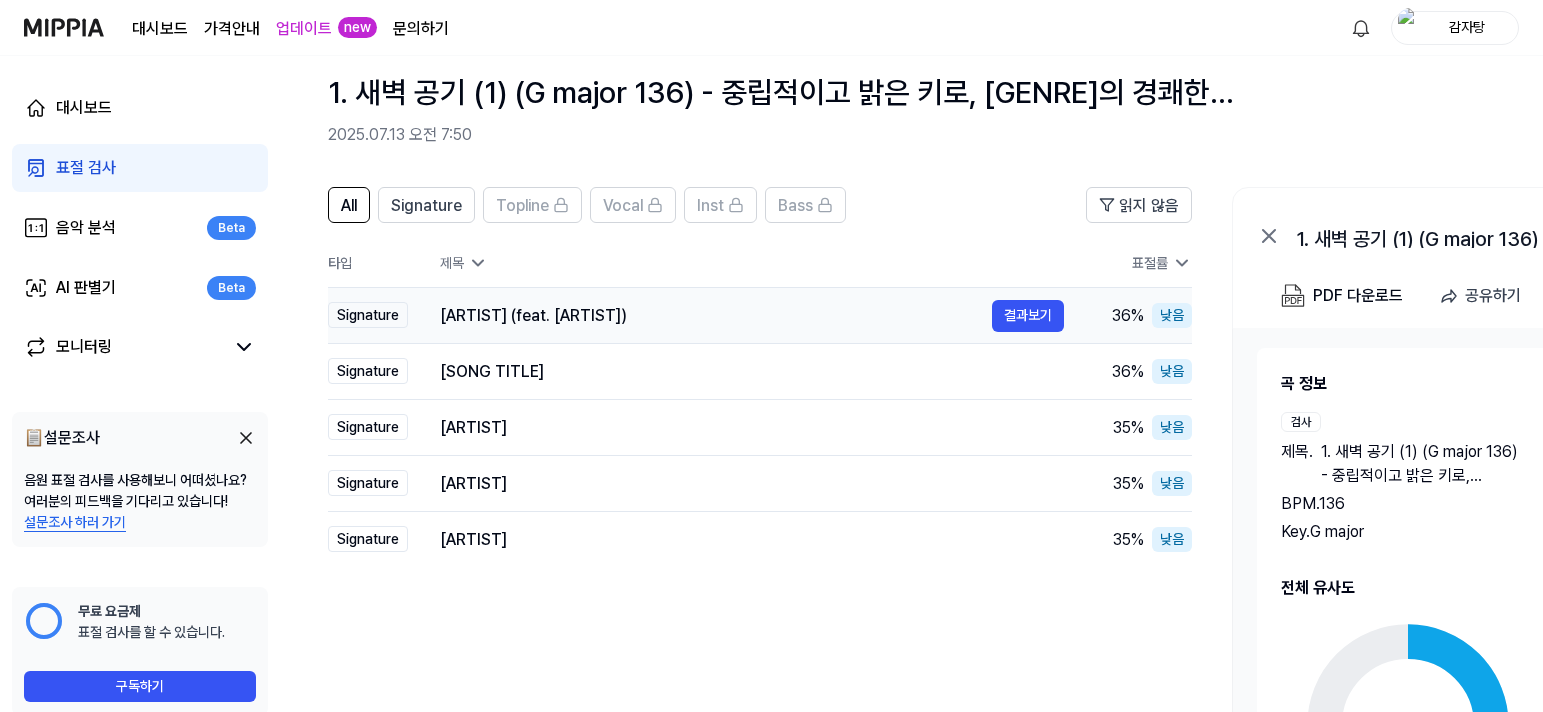 click on "[ARTIST] (feat. [ARTIST])" at bounding box center [716, 316] 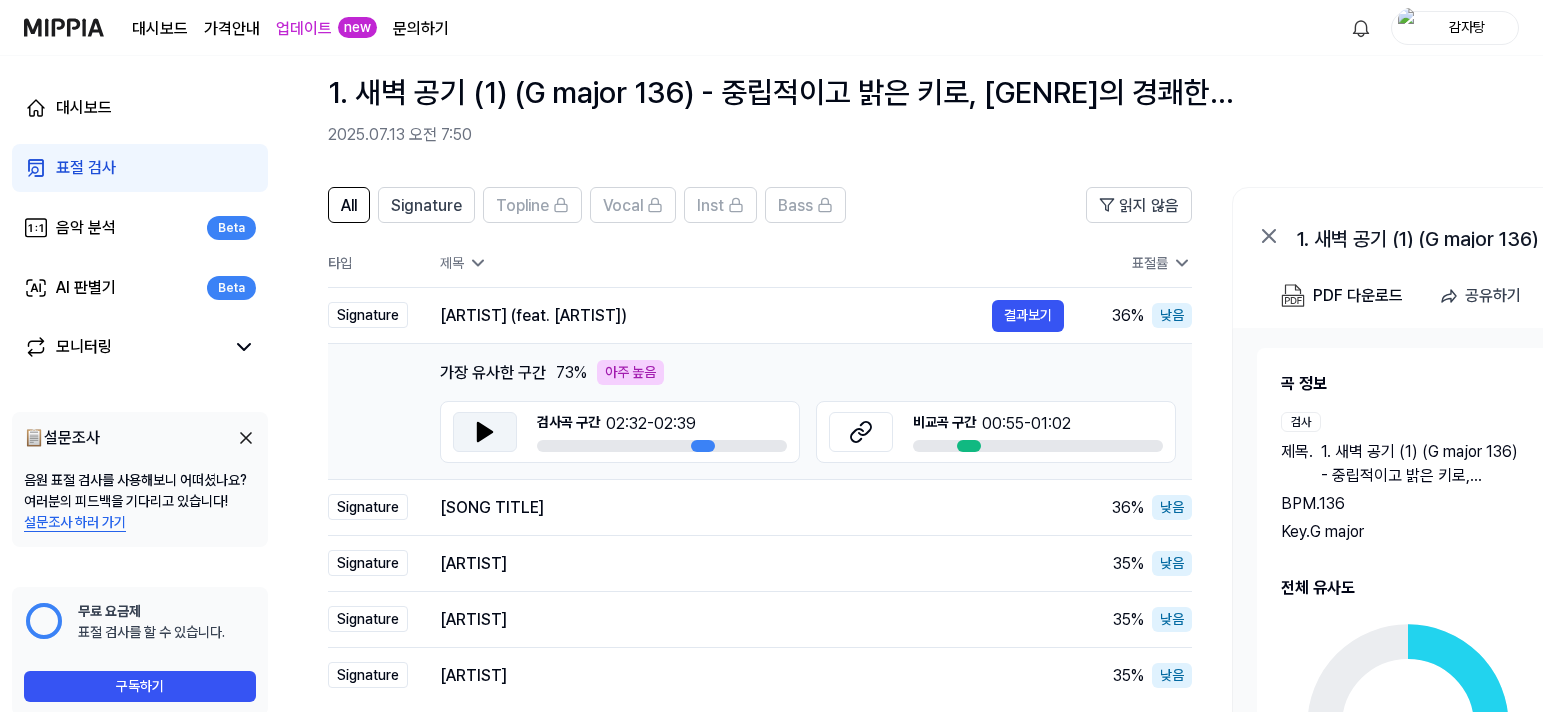 click at bounding box center (485, 432) 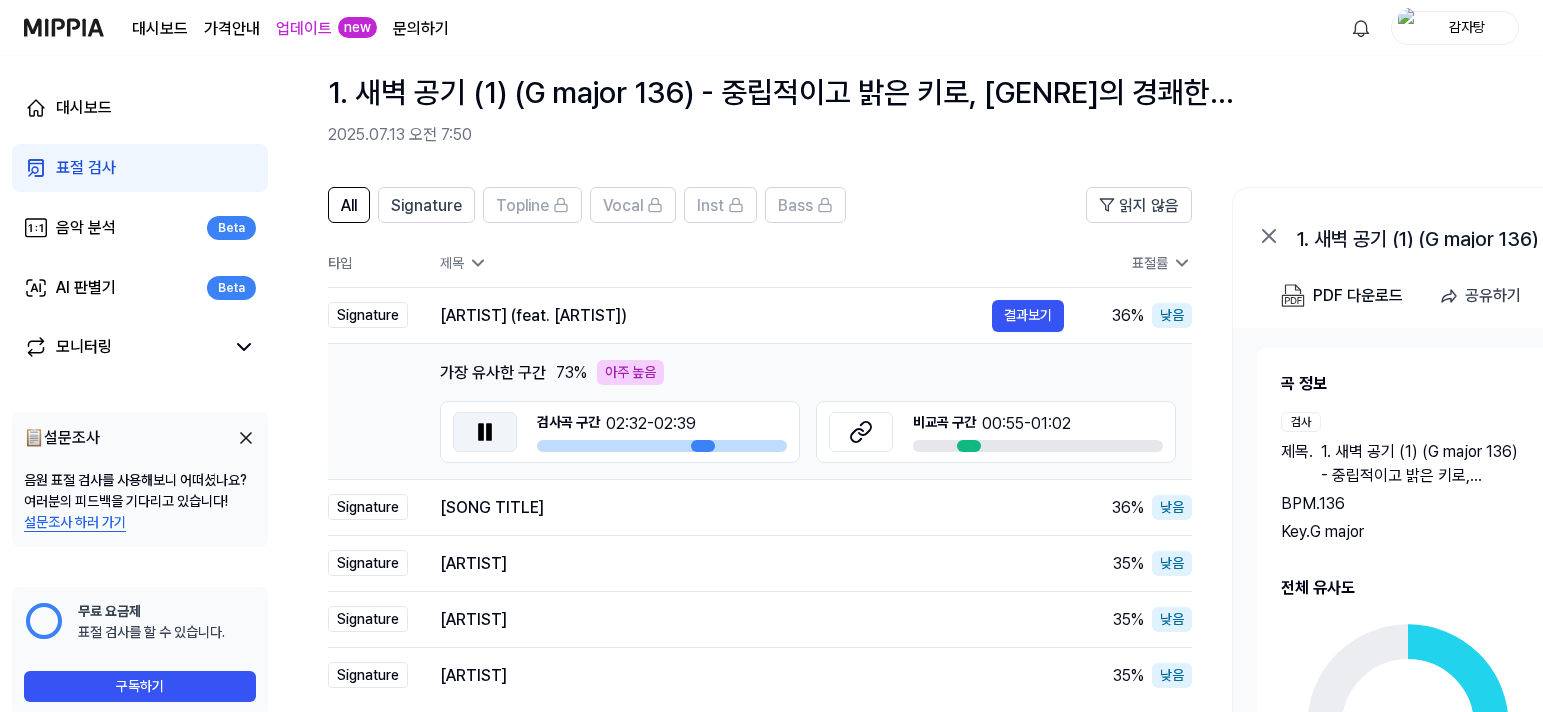 click 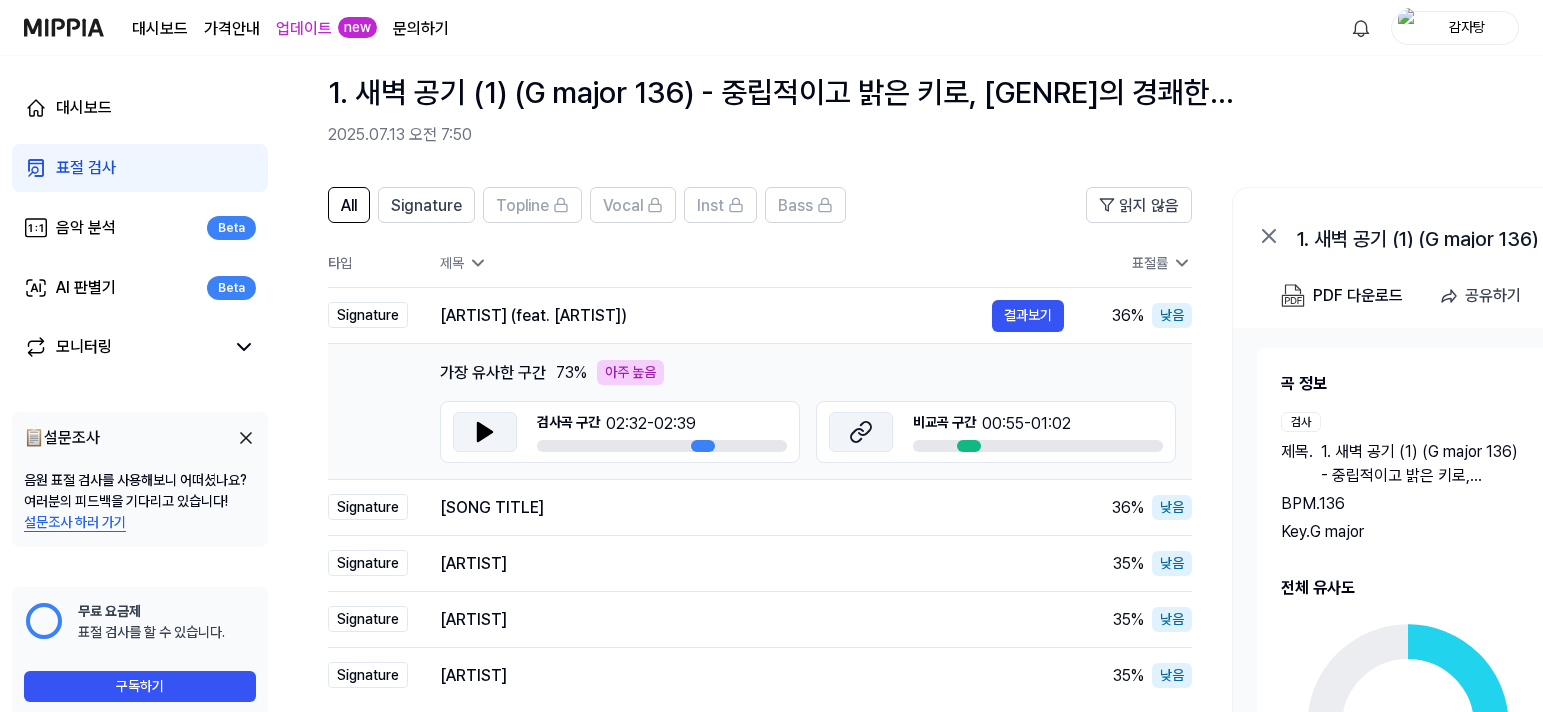click 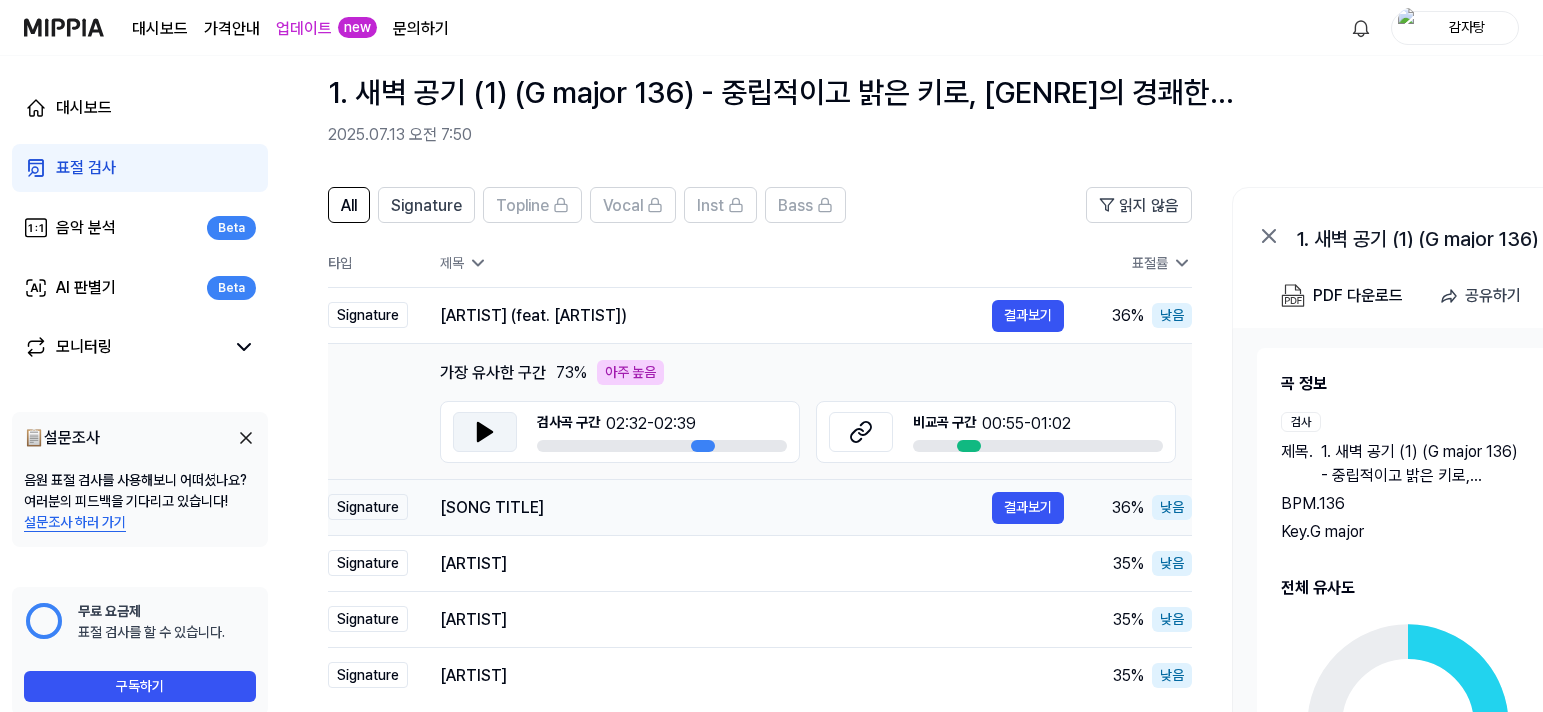 click on "[SONG TITLE]" at bounding box center [716, 508] 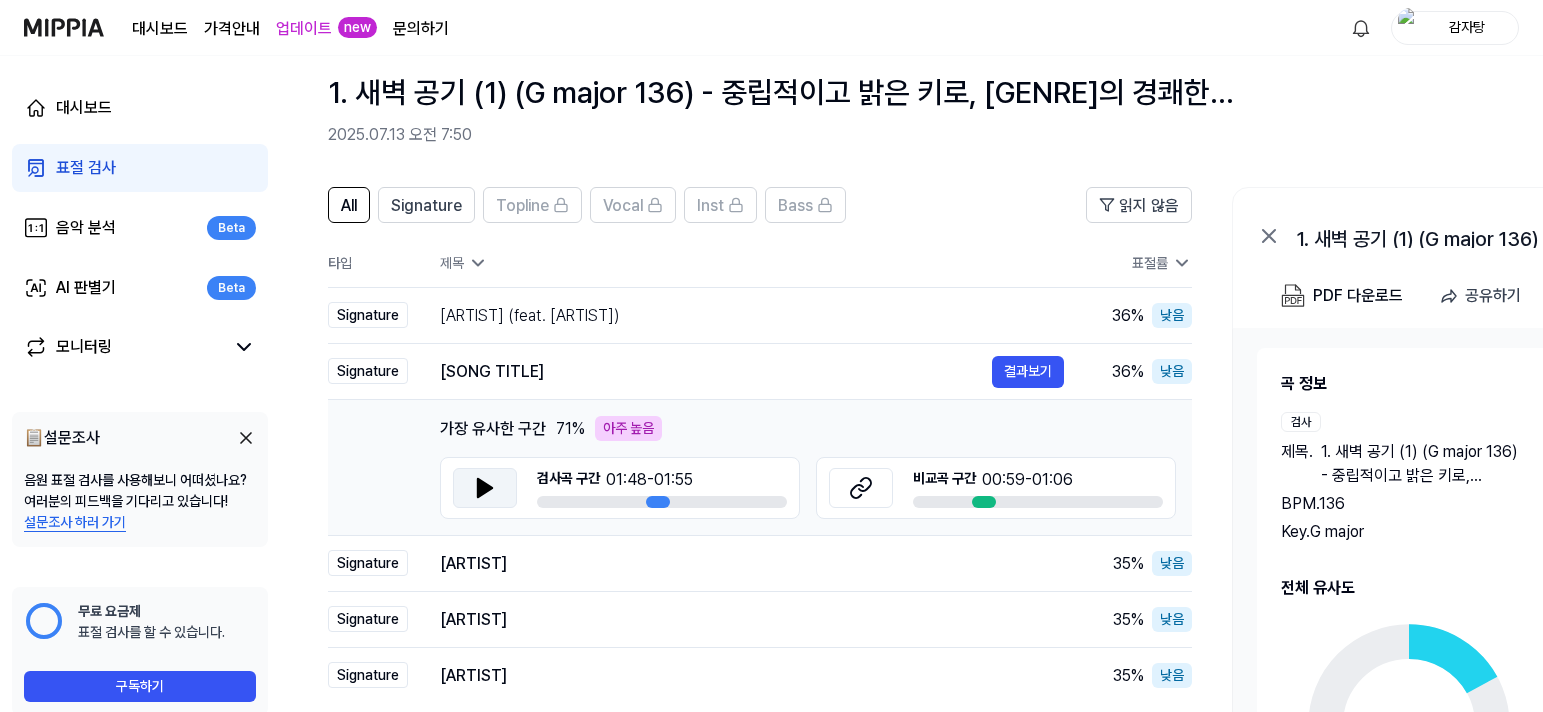 click 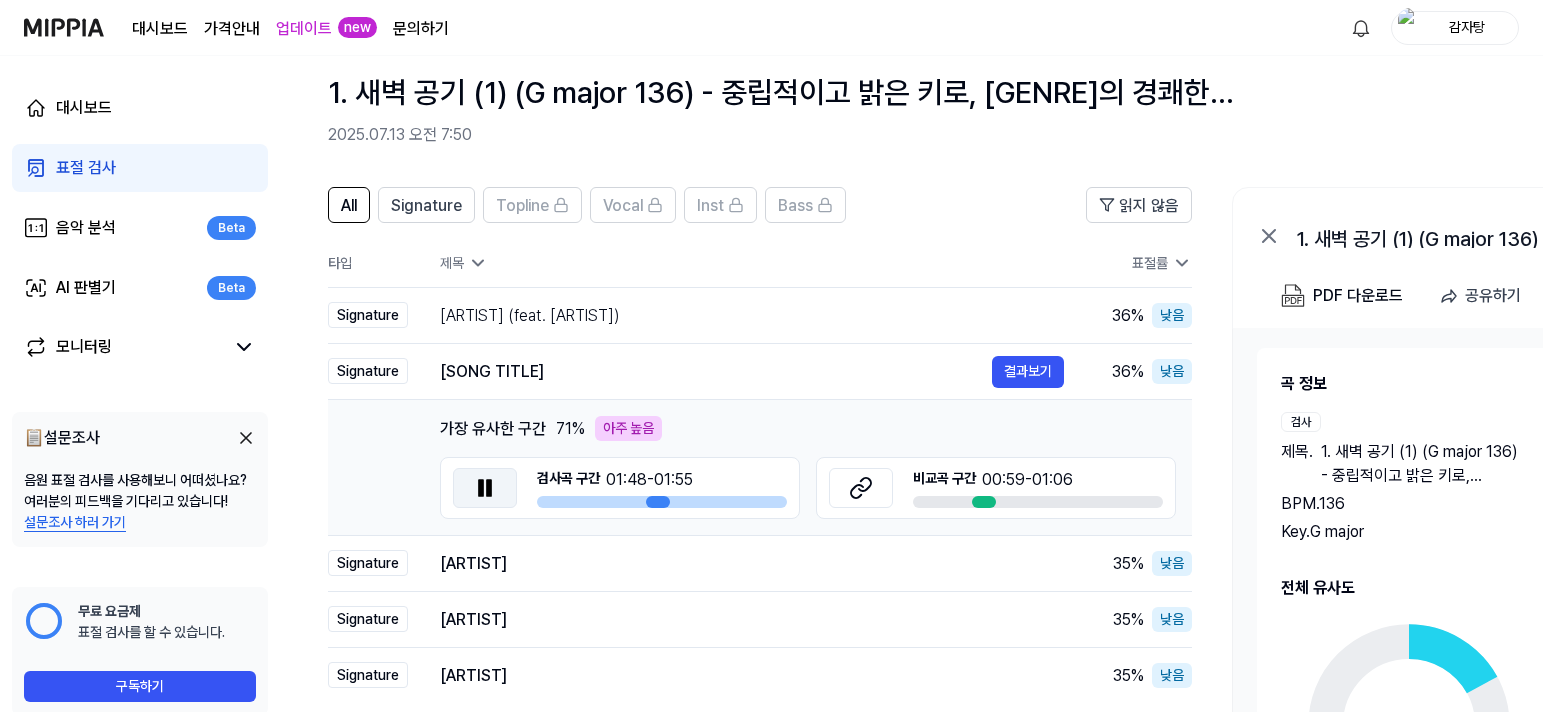 click 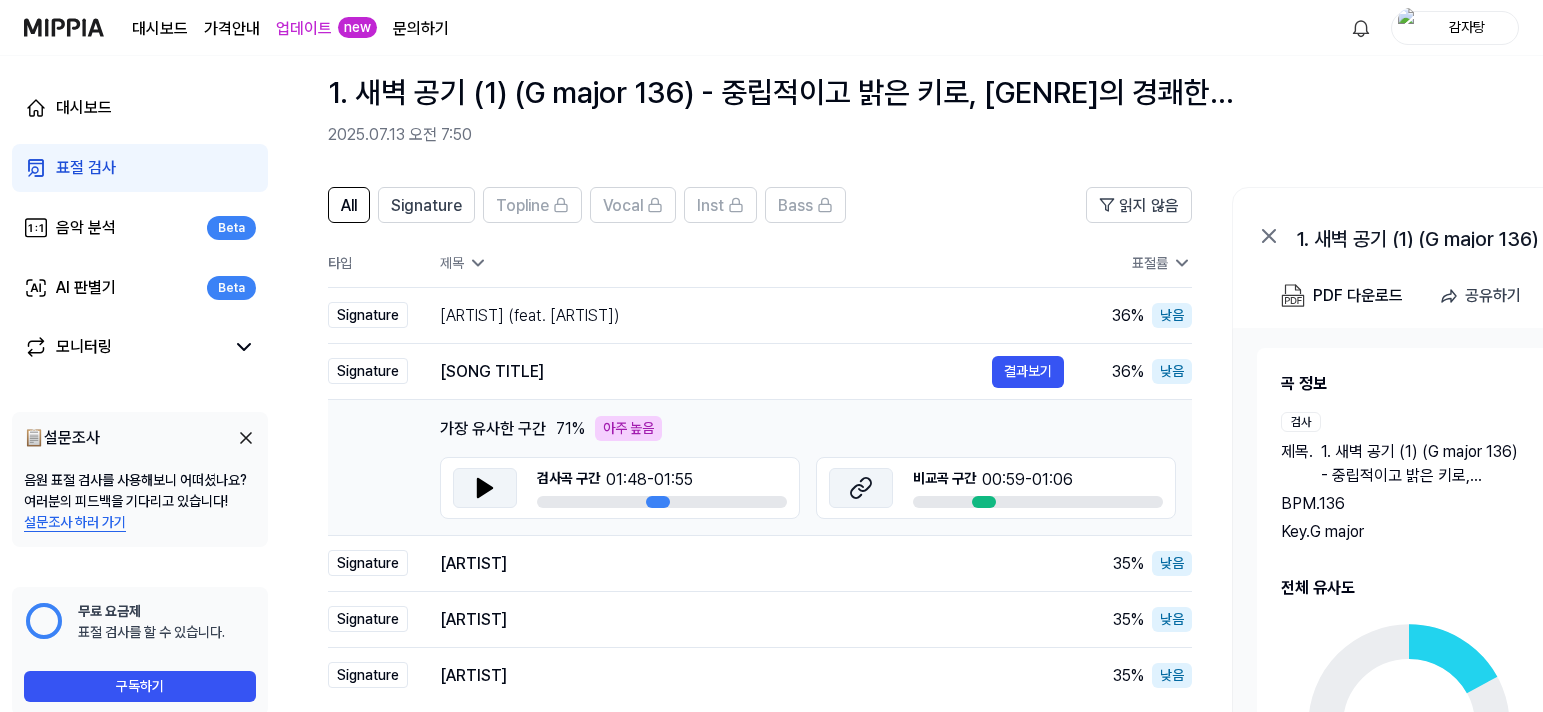 click at bounding box center (861, 488) 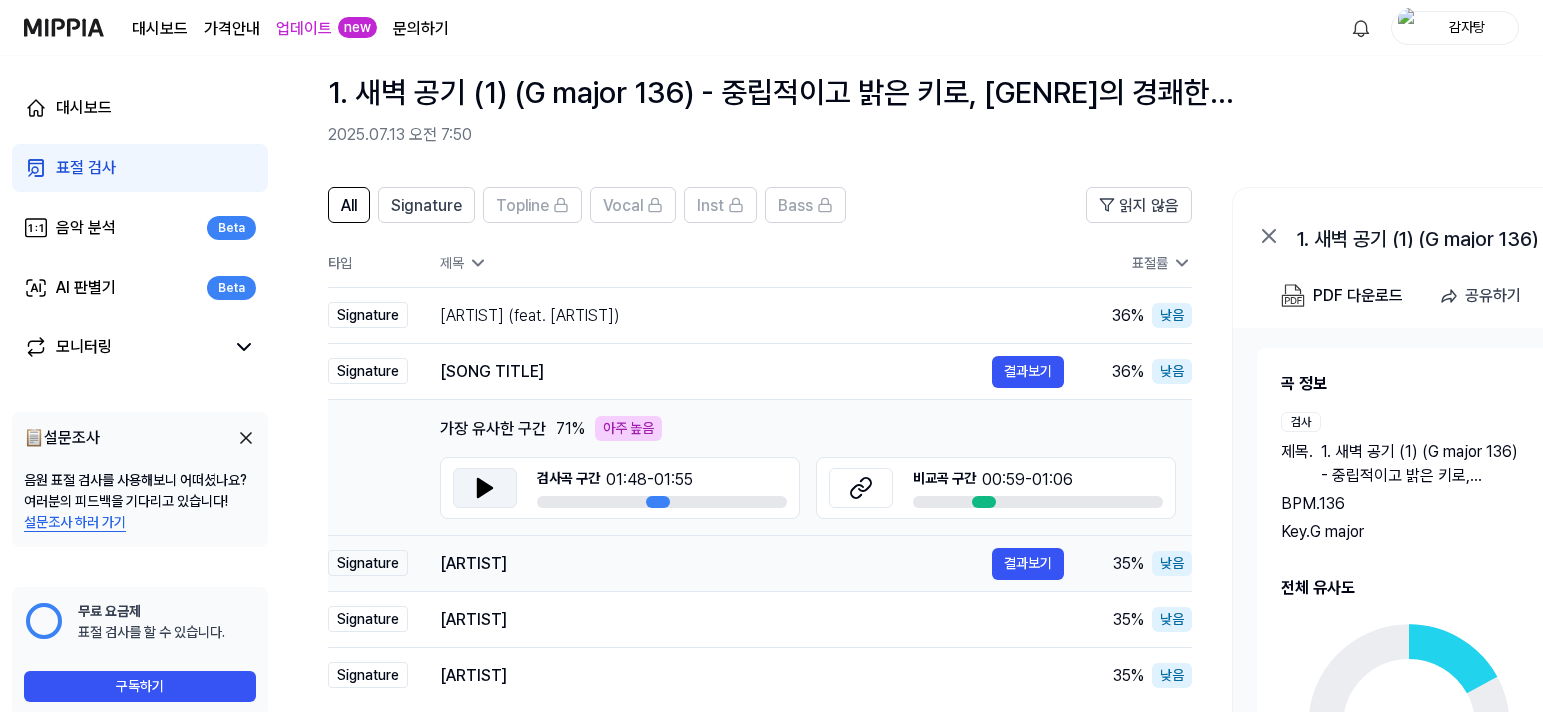 click on "[ARTIST]" at bounding box center [716, 564] 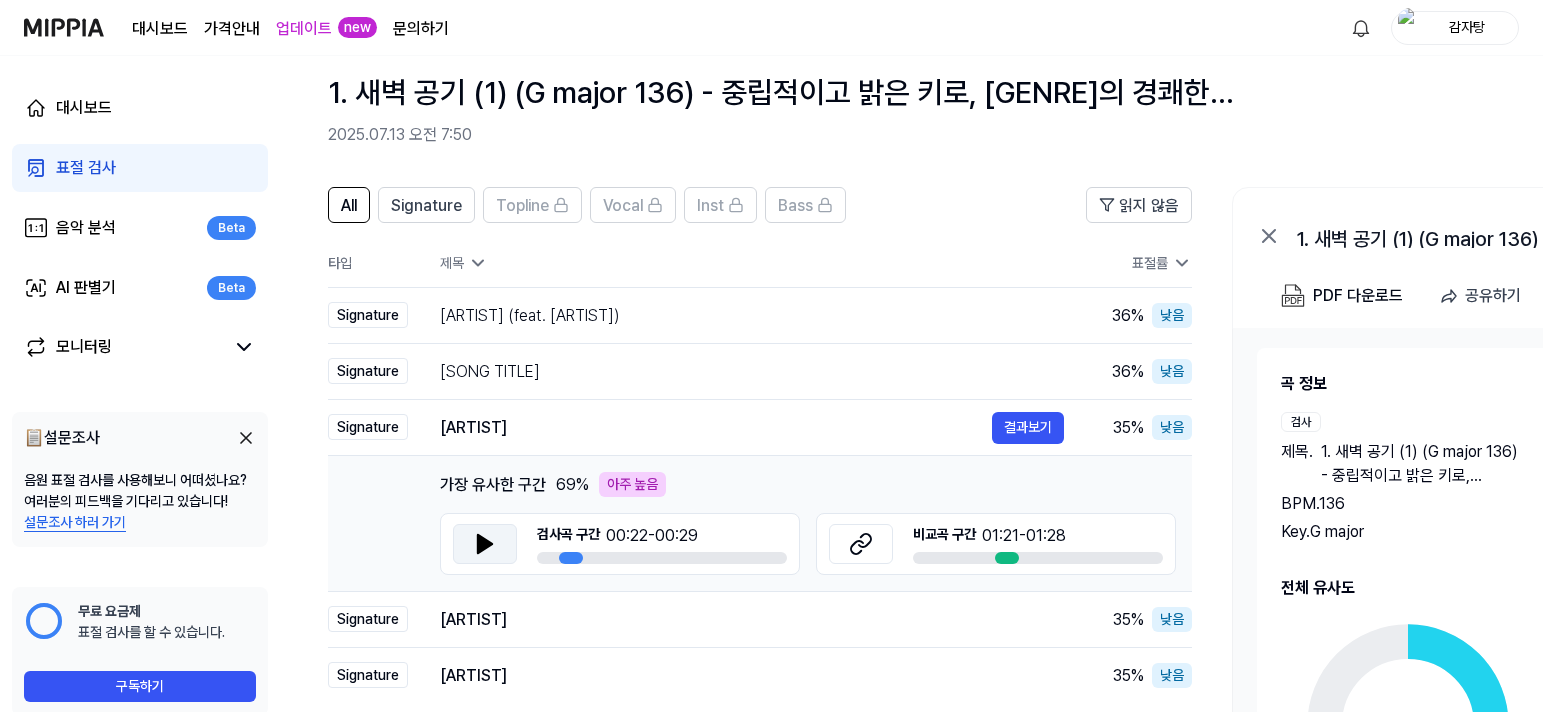 click 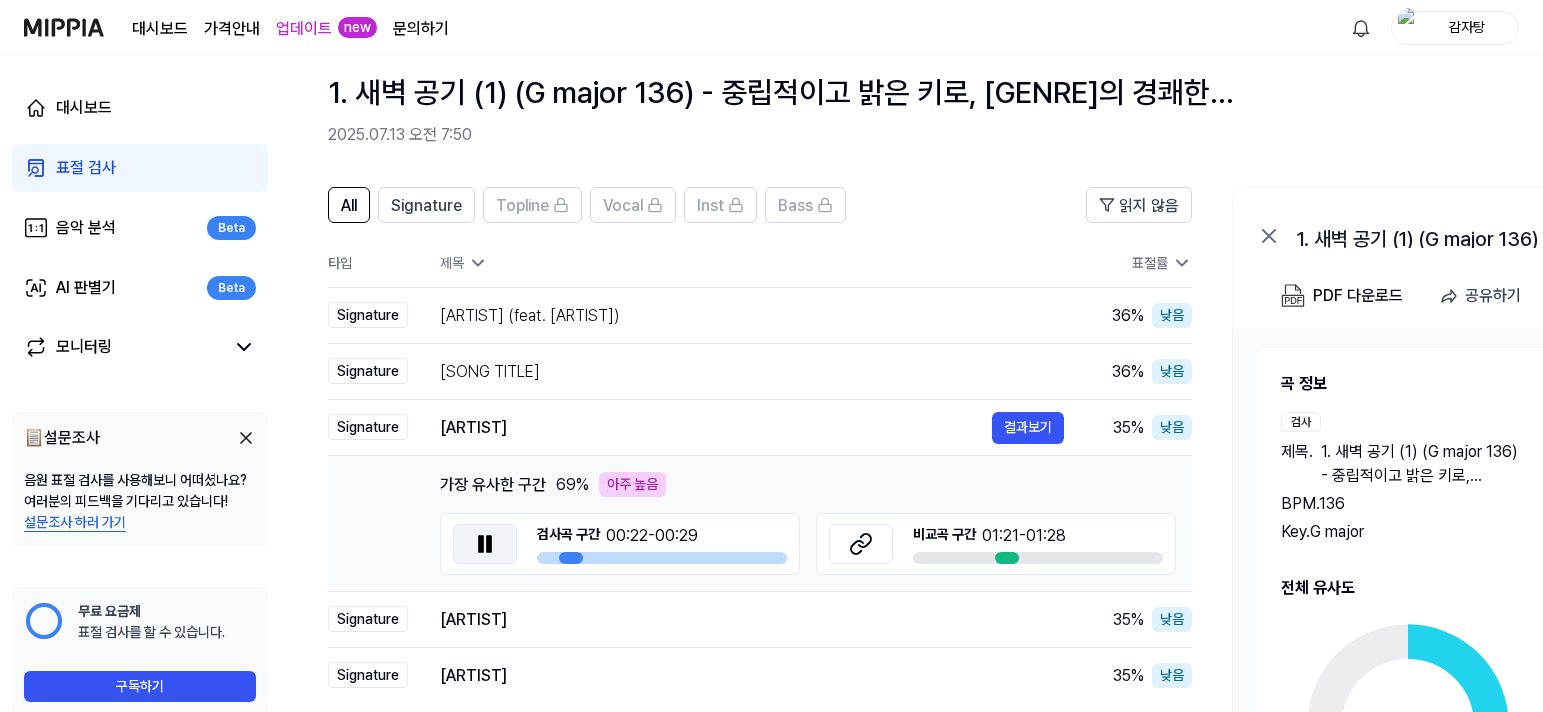 click 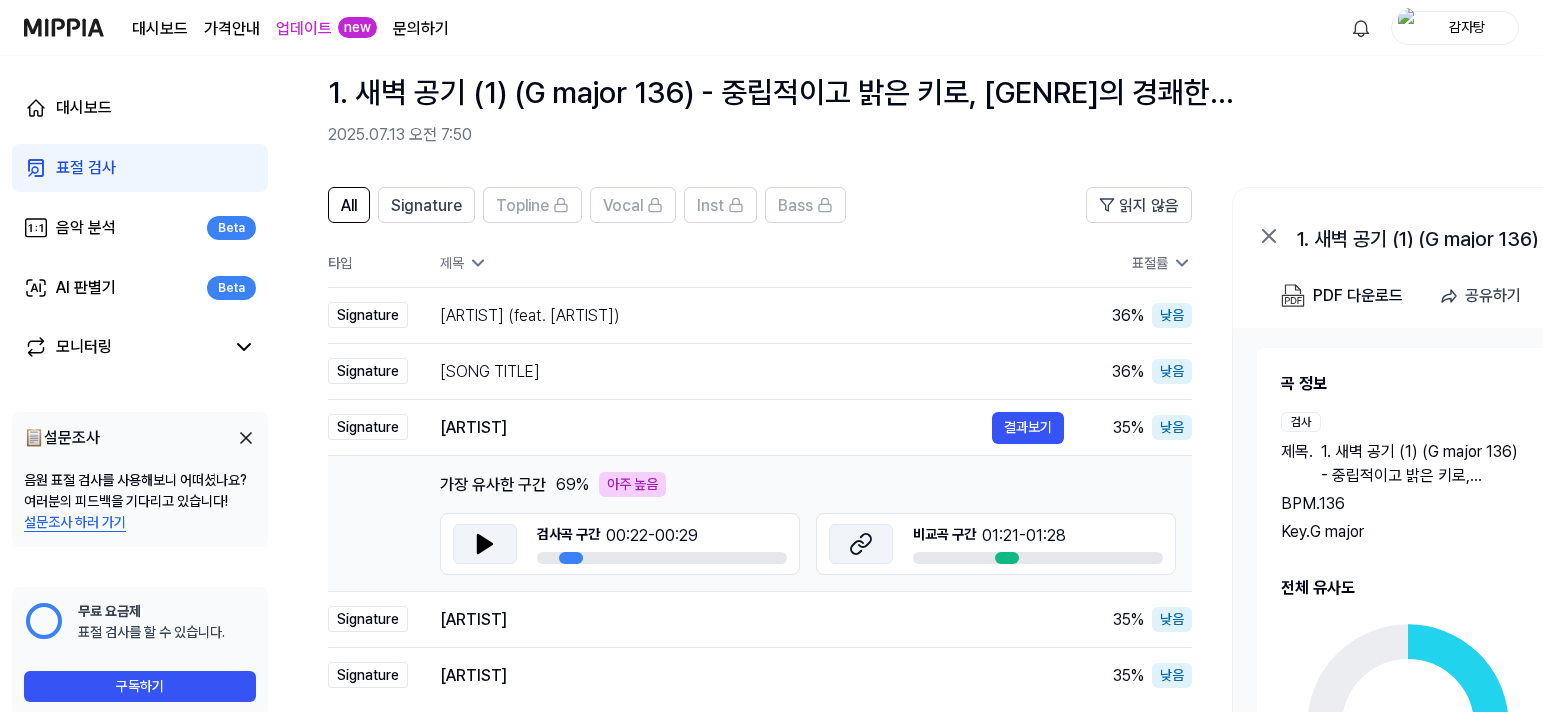 click at bounding box center (861, 544) 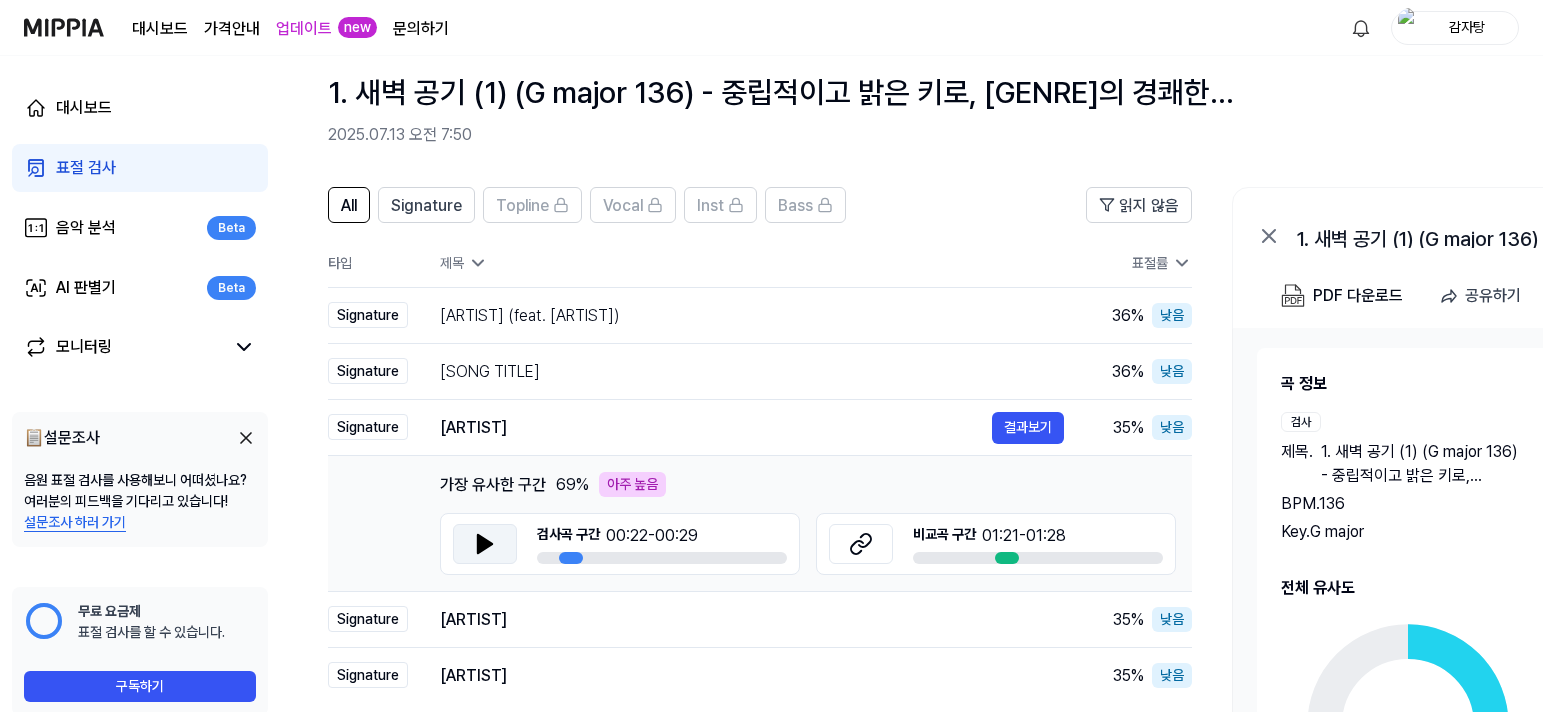 scroll, scrollTop: 216, scrollLeft: 0, axis: vertical 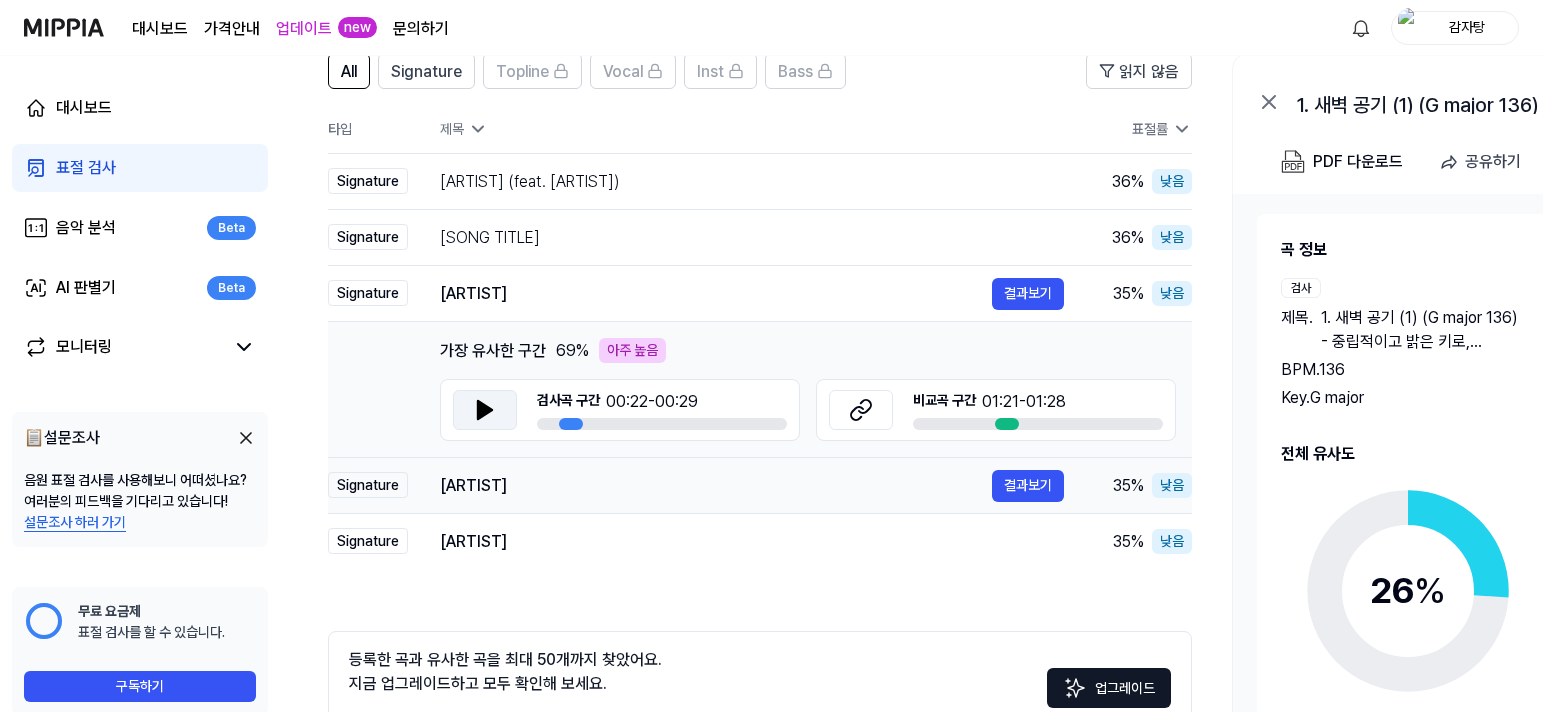 click on "[ARTIST]" at bounding box center (716, 486) 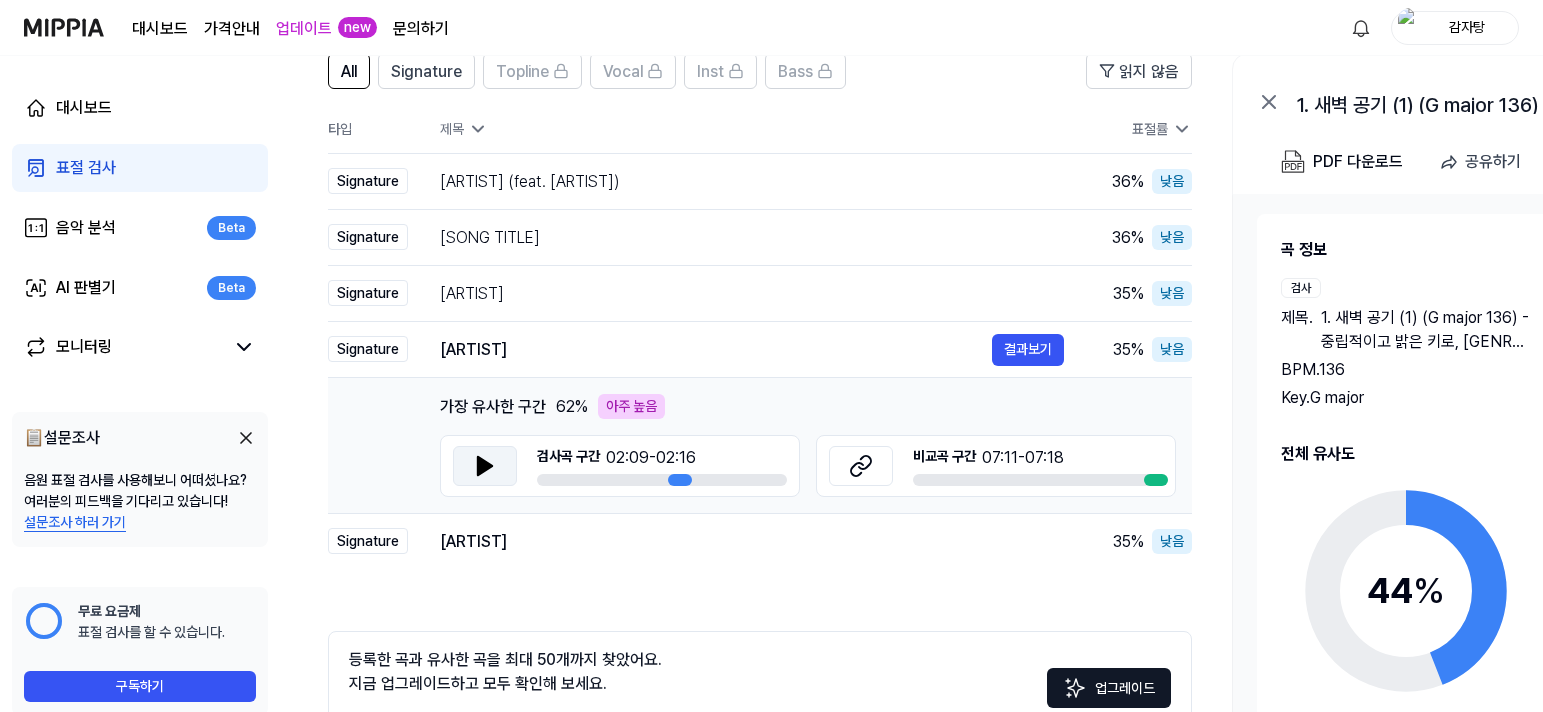 click at bounding box center (485, 466) 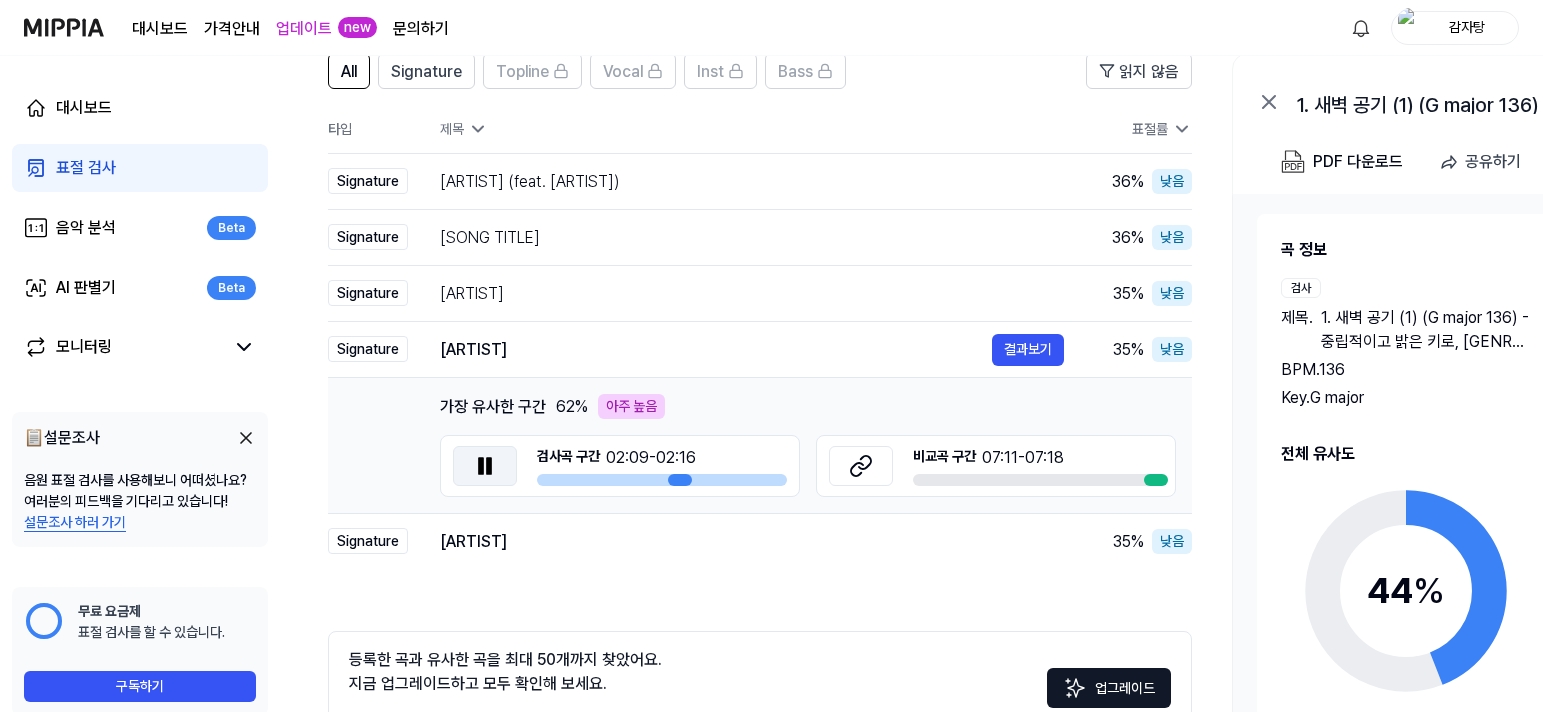 click 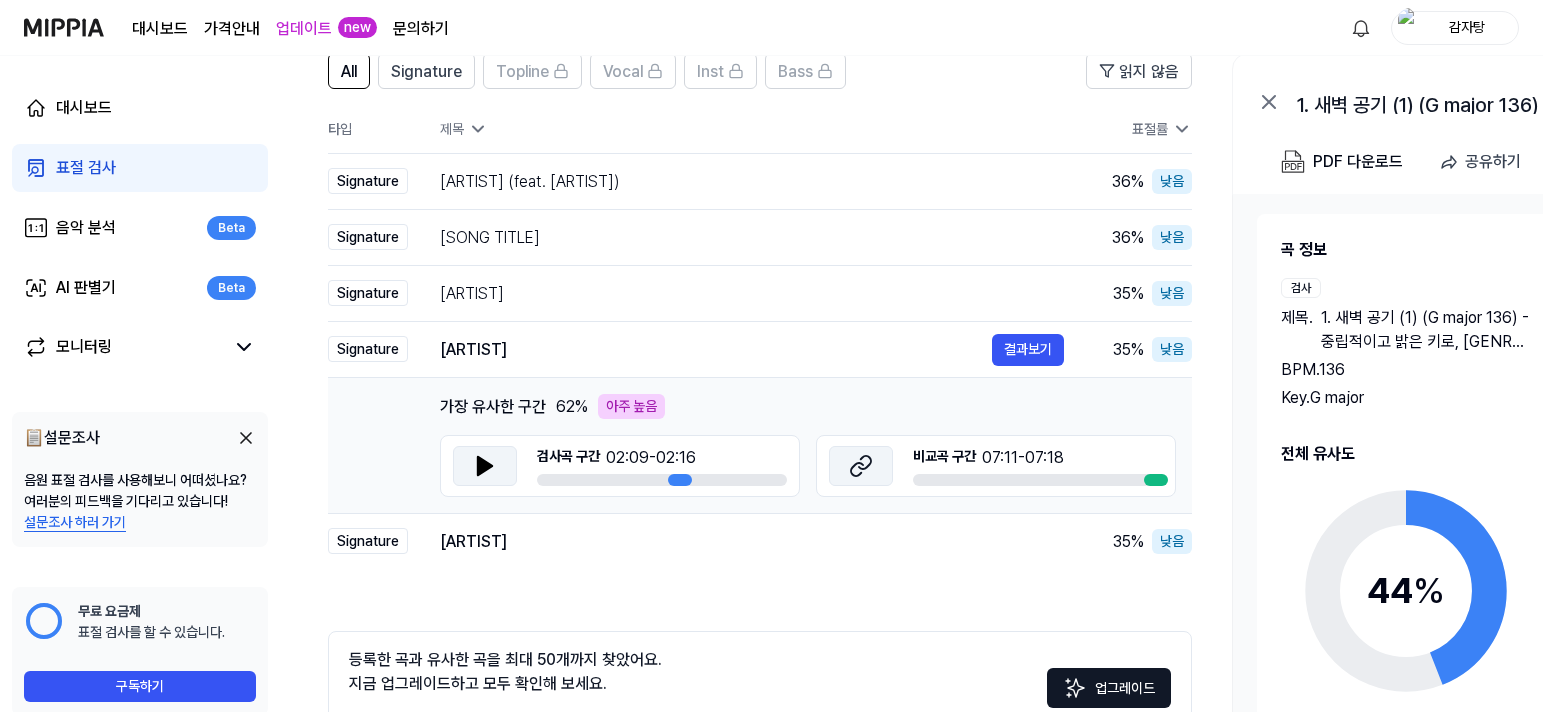 click 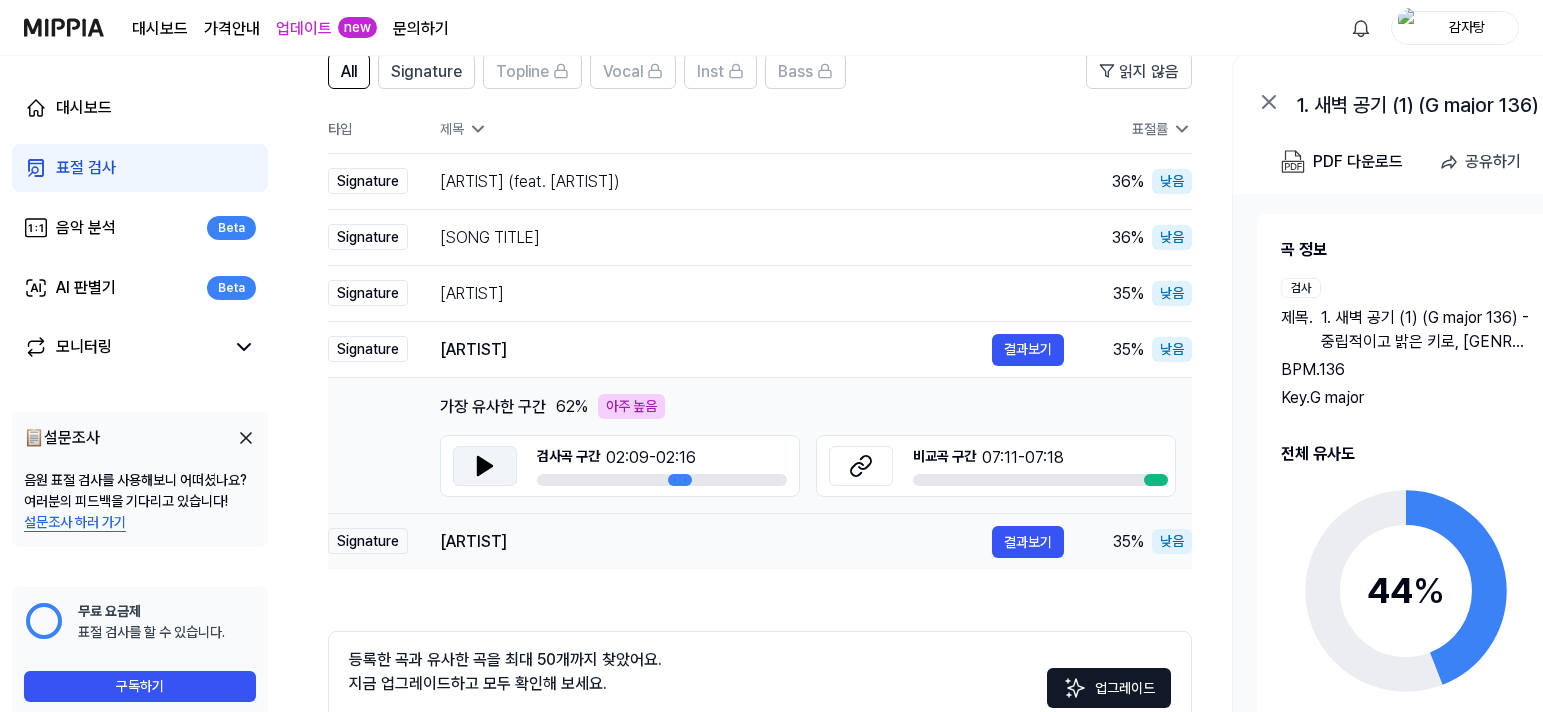 click on "[ARTIST]" at bounding box center [716, 542] 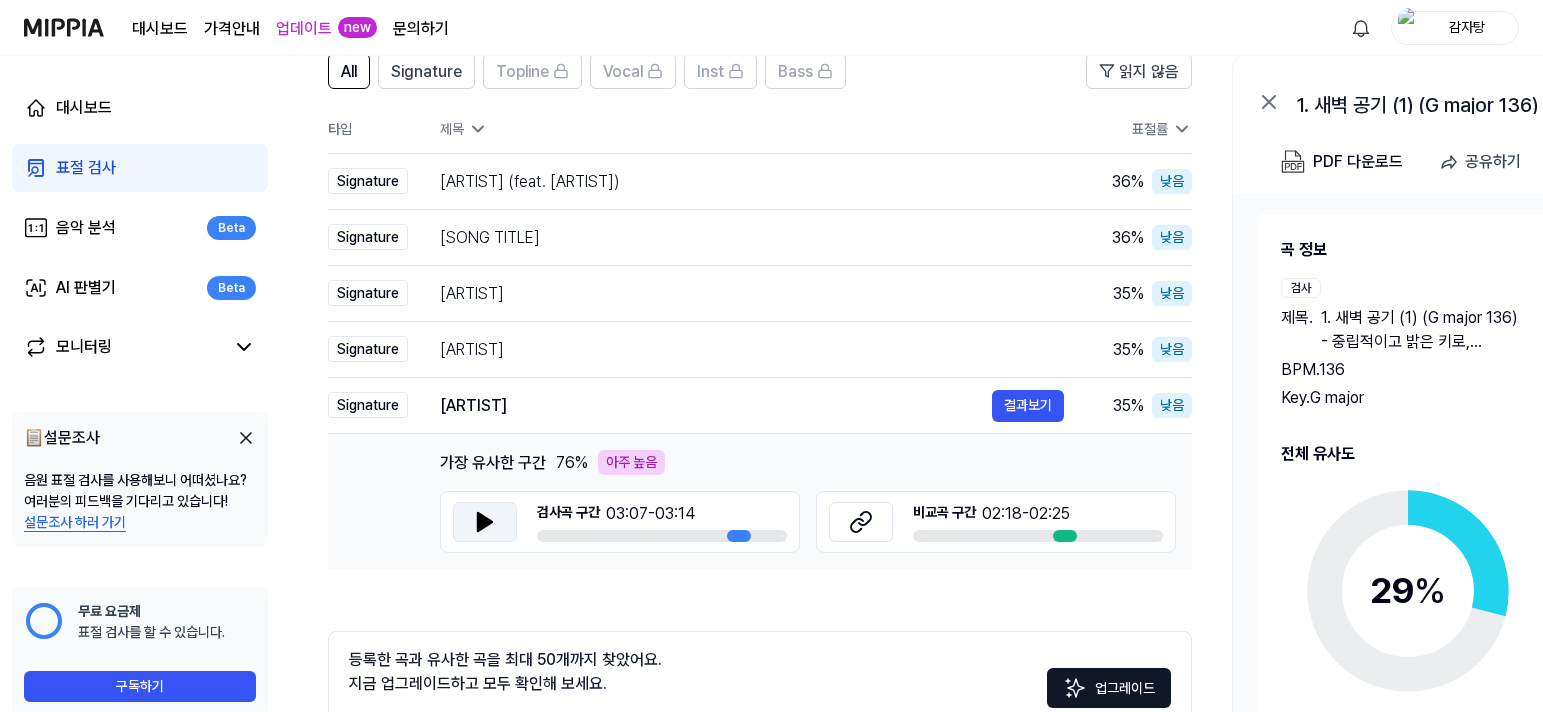click 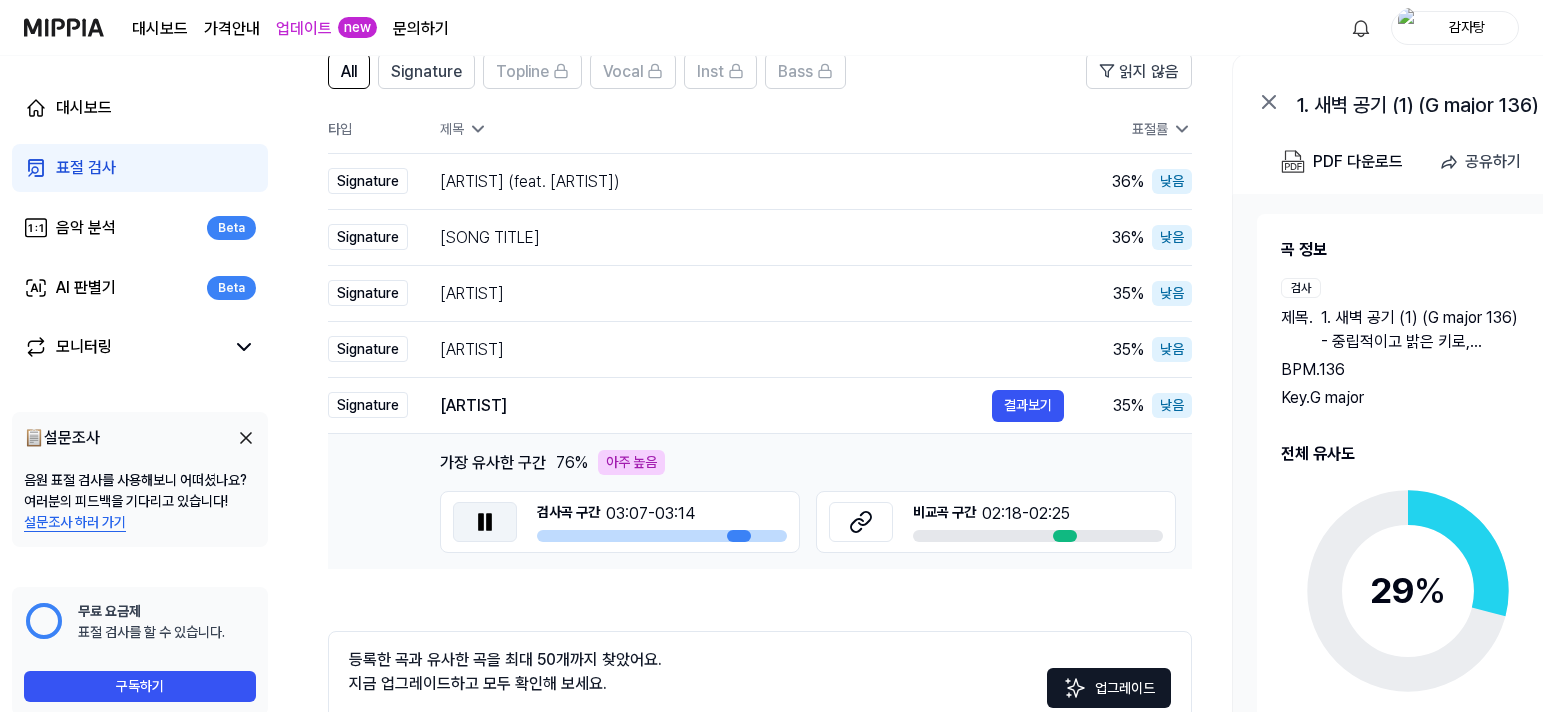 click 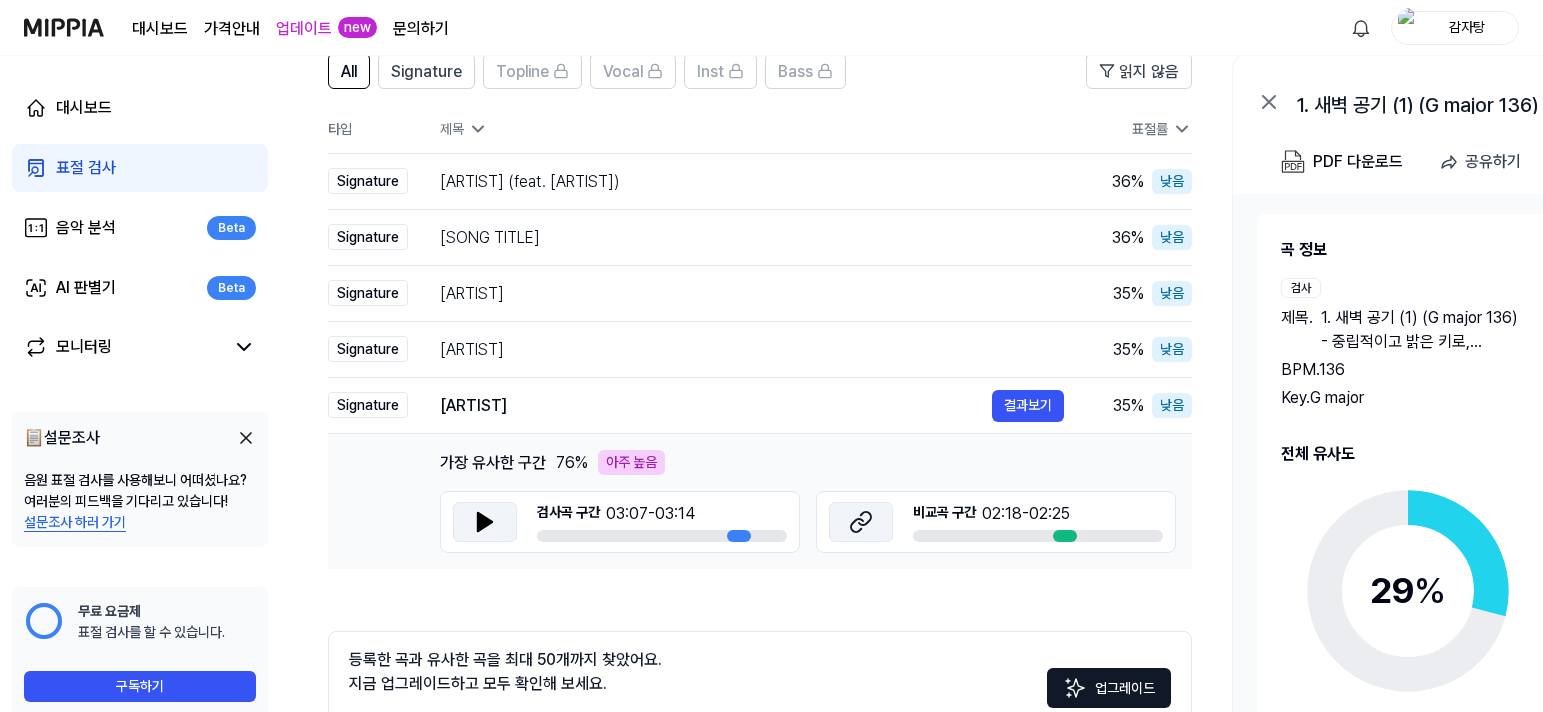 click at bounding box center [861, 522] 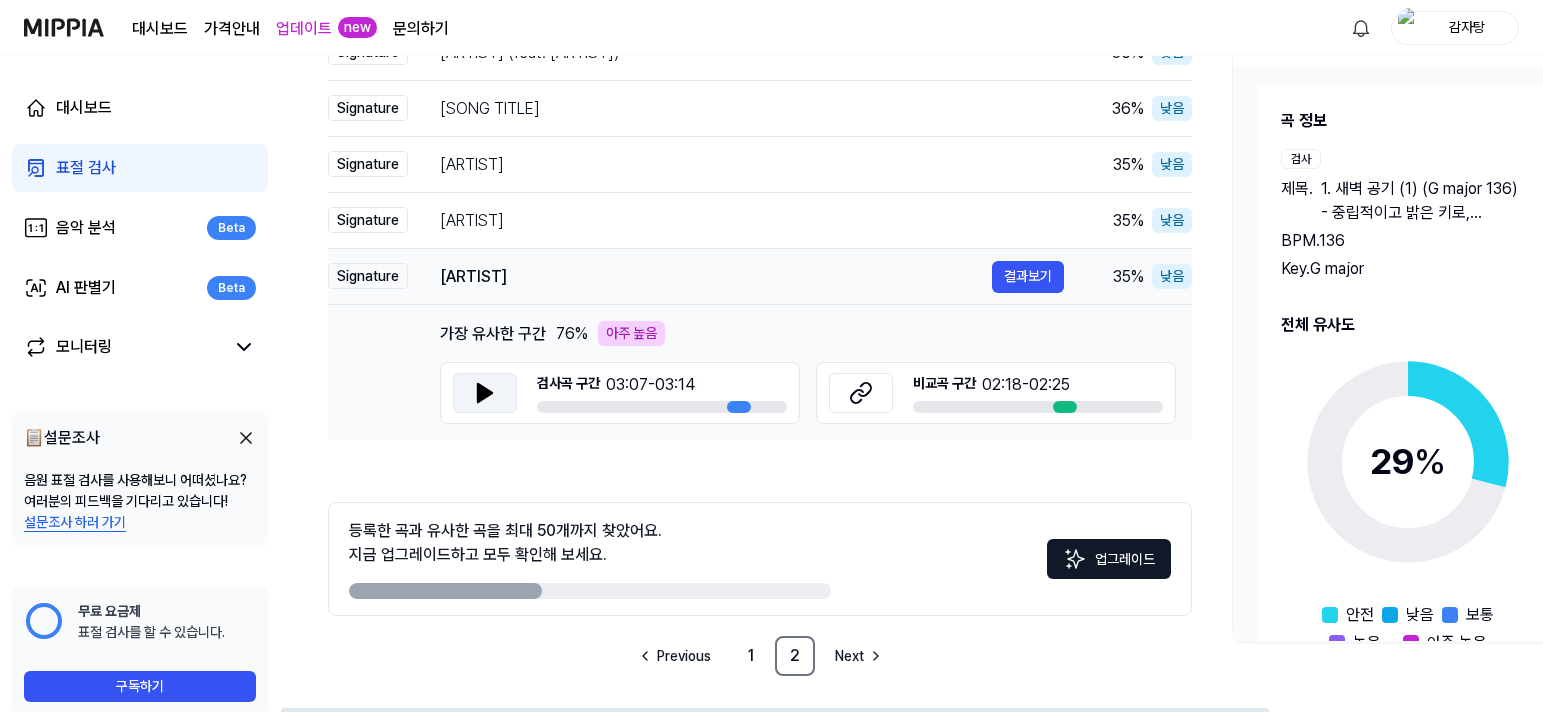 scroll, scrollTop: 349, scrollLeft: 0, axis: vertical 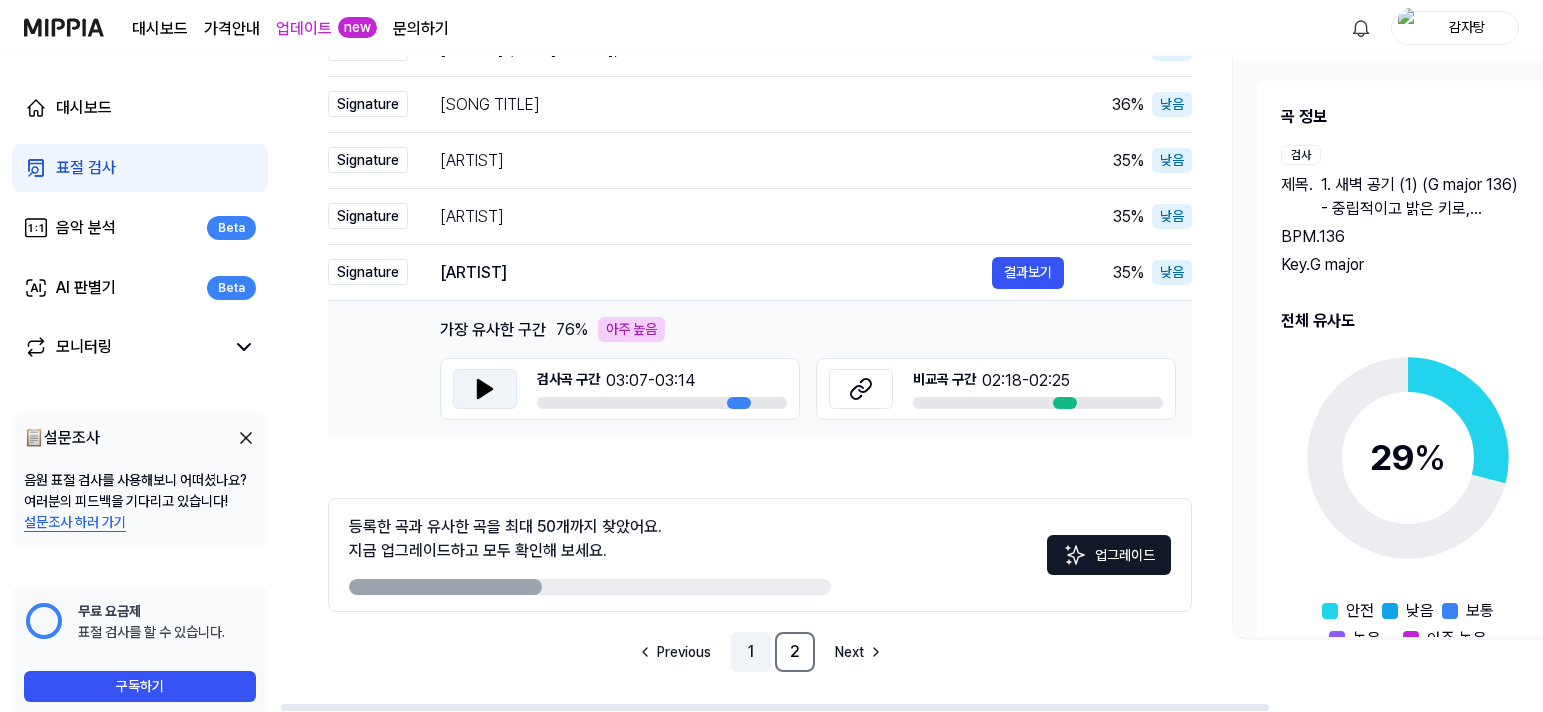 click on "1" at bounding box center (751, 652) 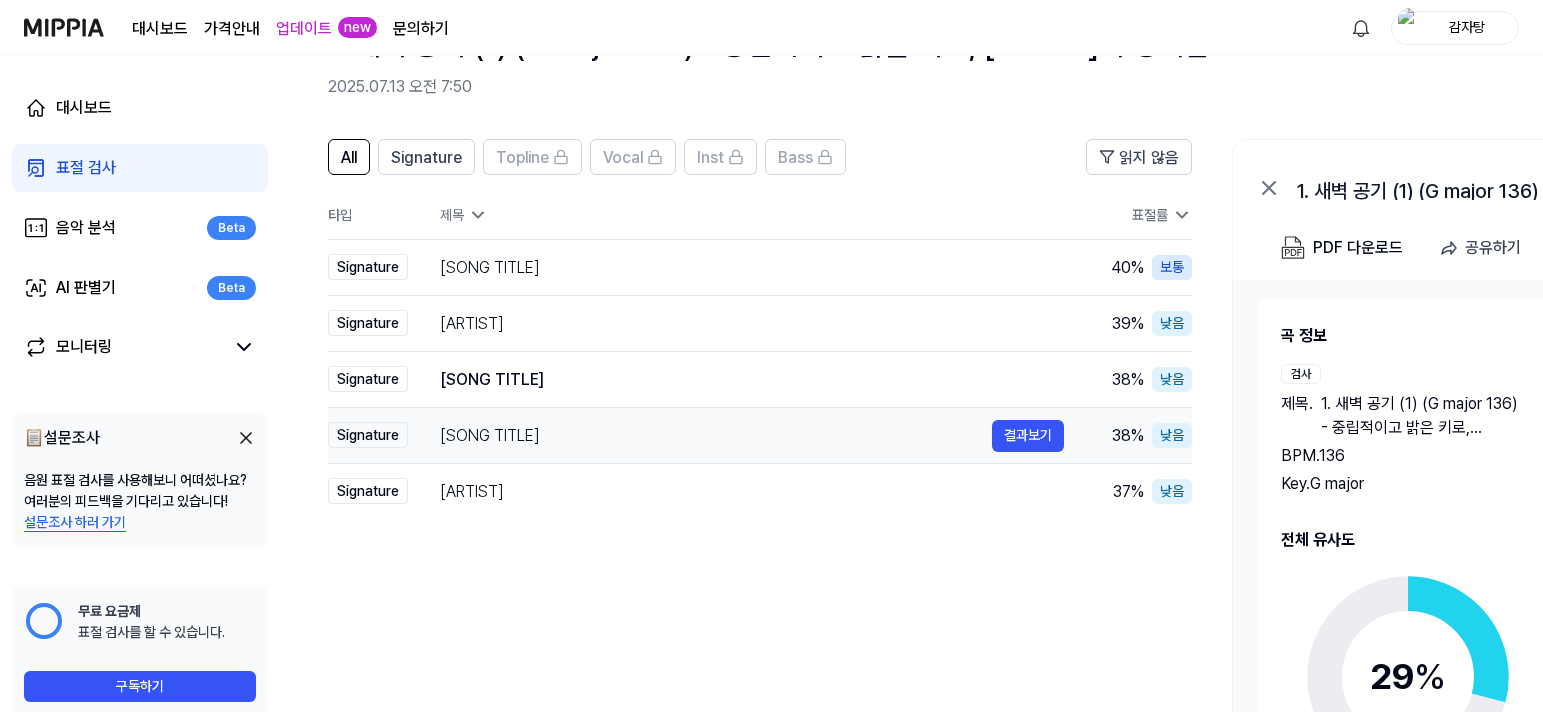 scroll, scrollTop: 133, scrollLeft: 0, axis: vertical 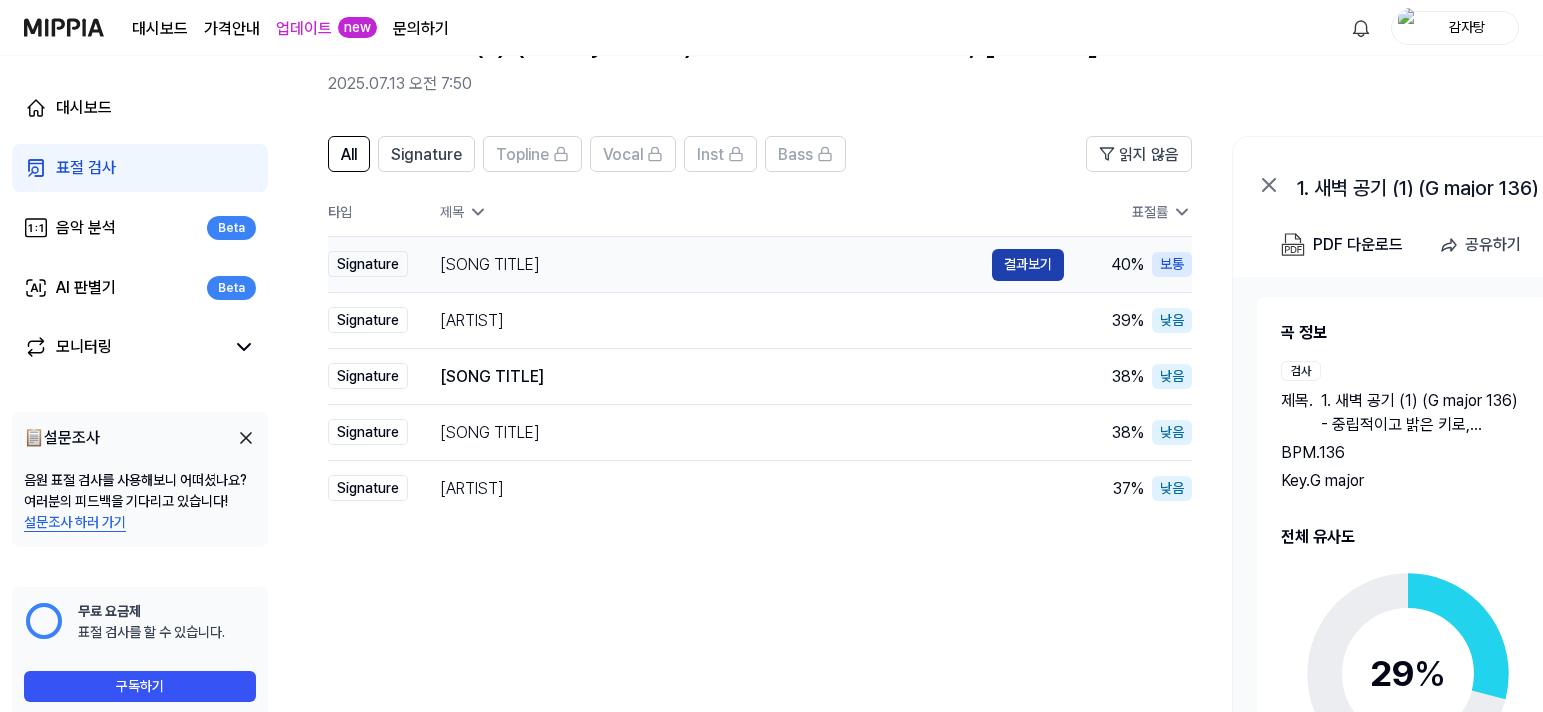 click on "결과보기" at bounding box center [1028, 265] 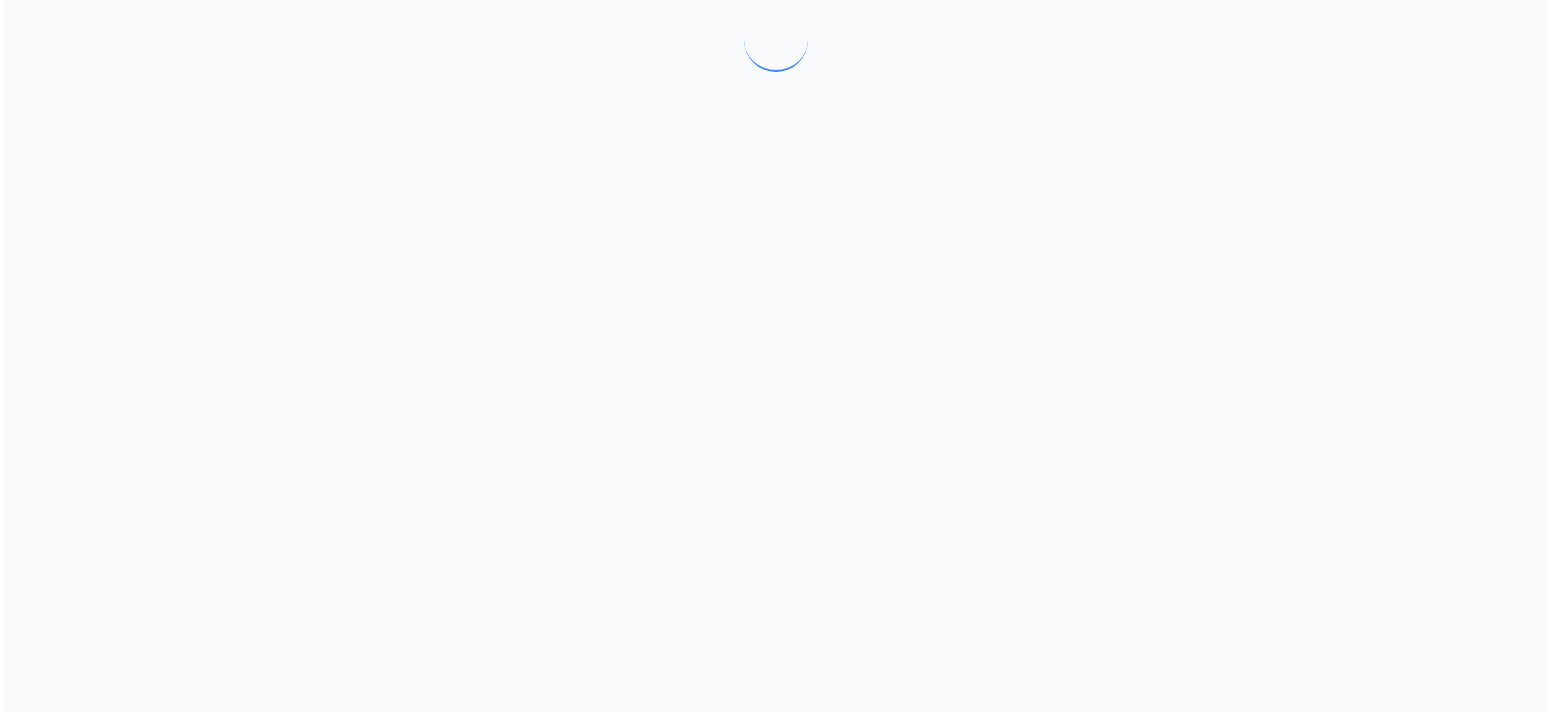 scroll, scrollTop: 0, scrollLeft: 0, axis: both 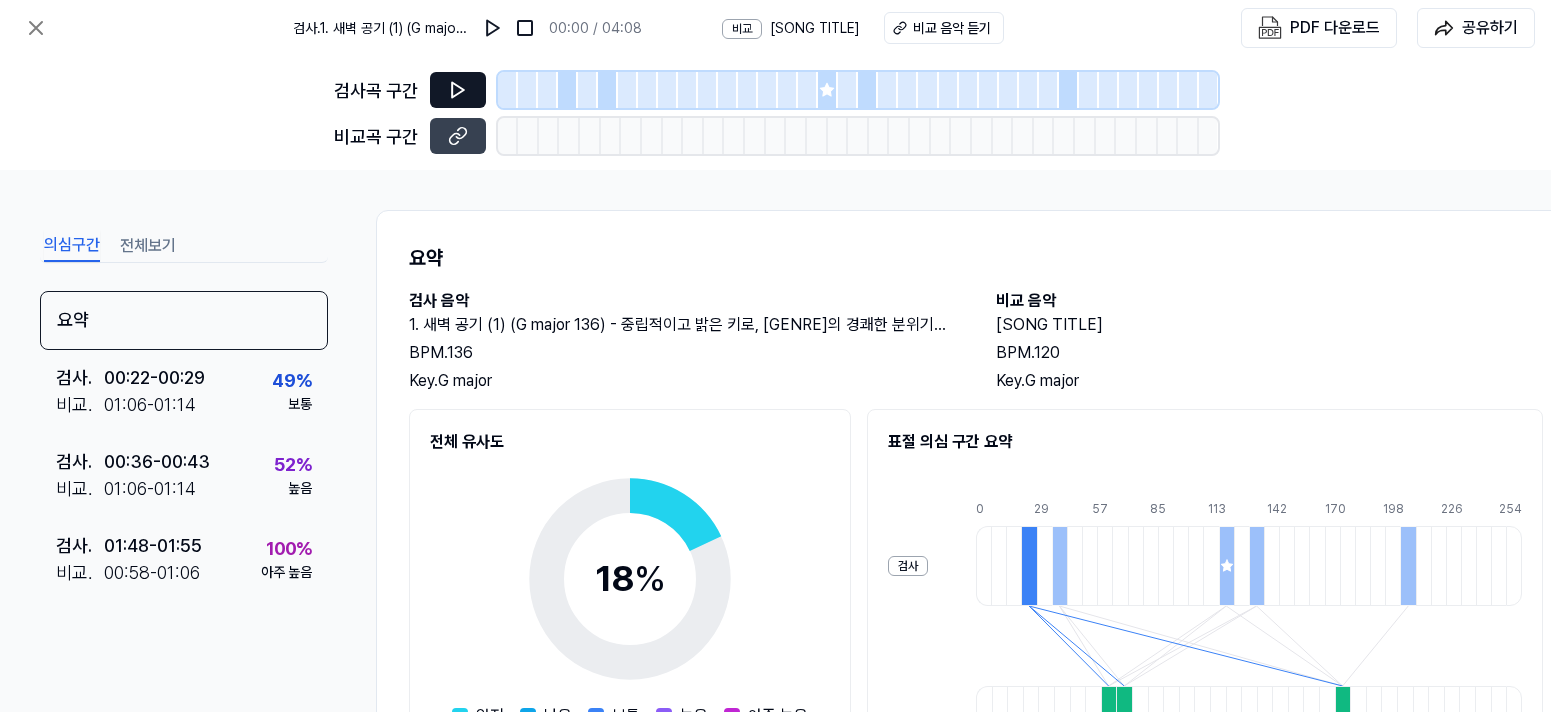 click at bounding box center (458, 90) 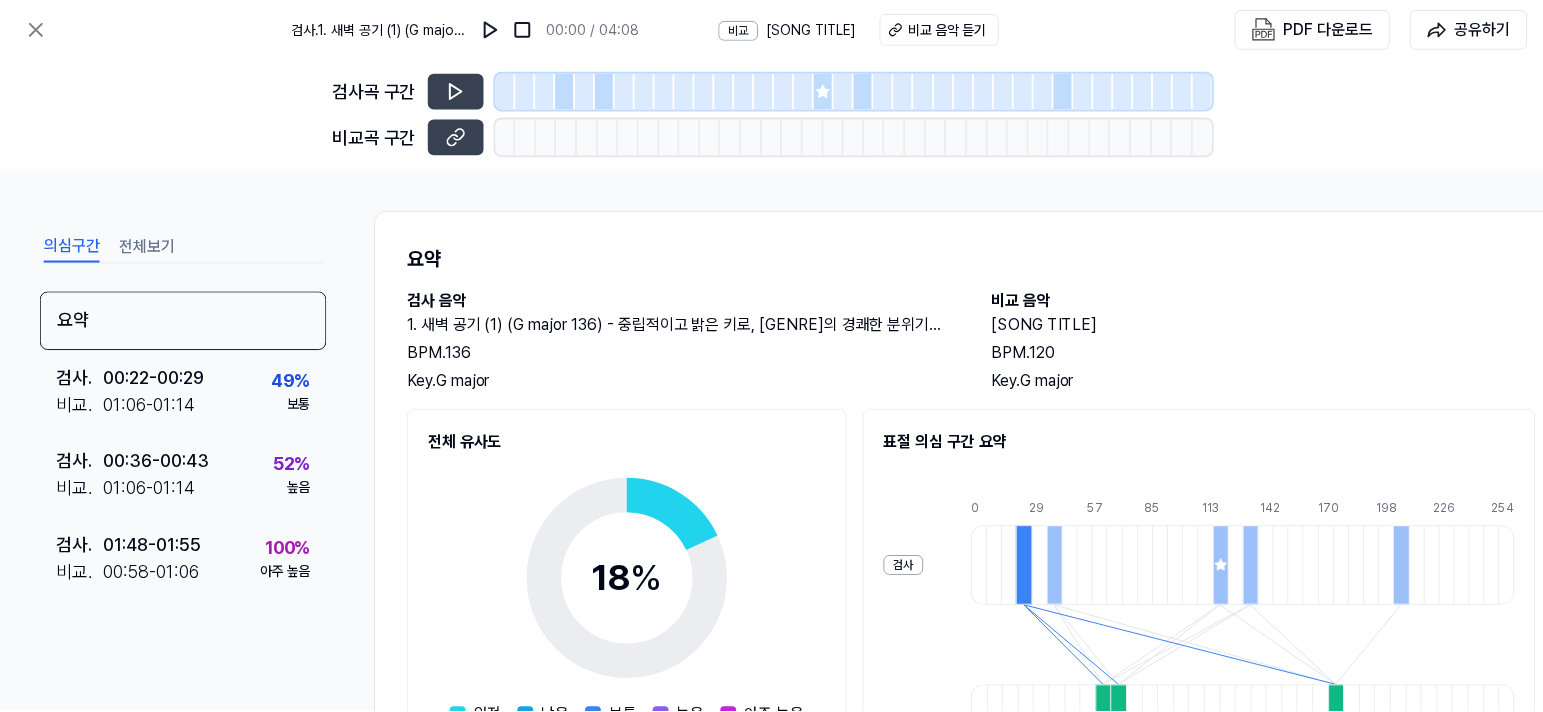 scroll, scrollTop: 133, scrollLeft: 0, axis: vertical 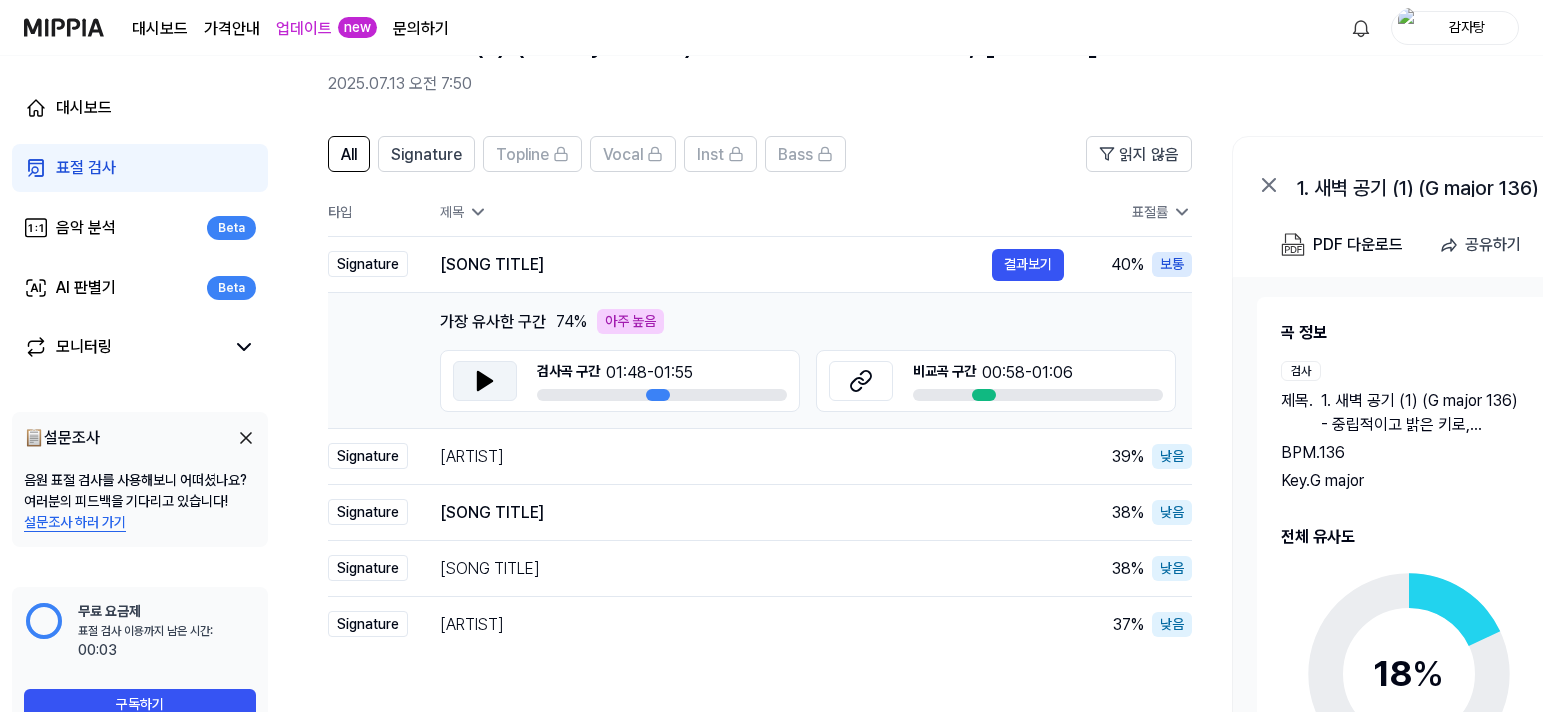 click 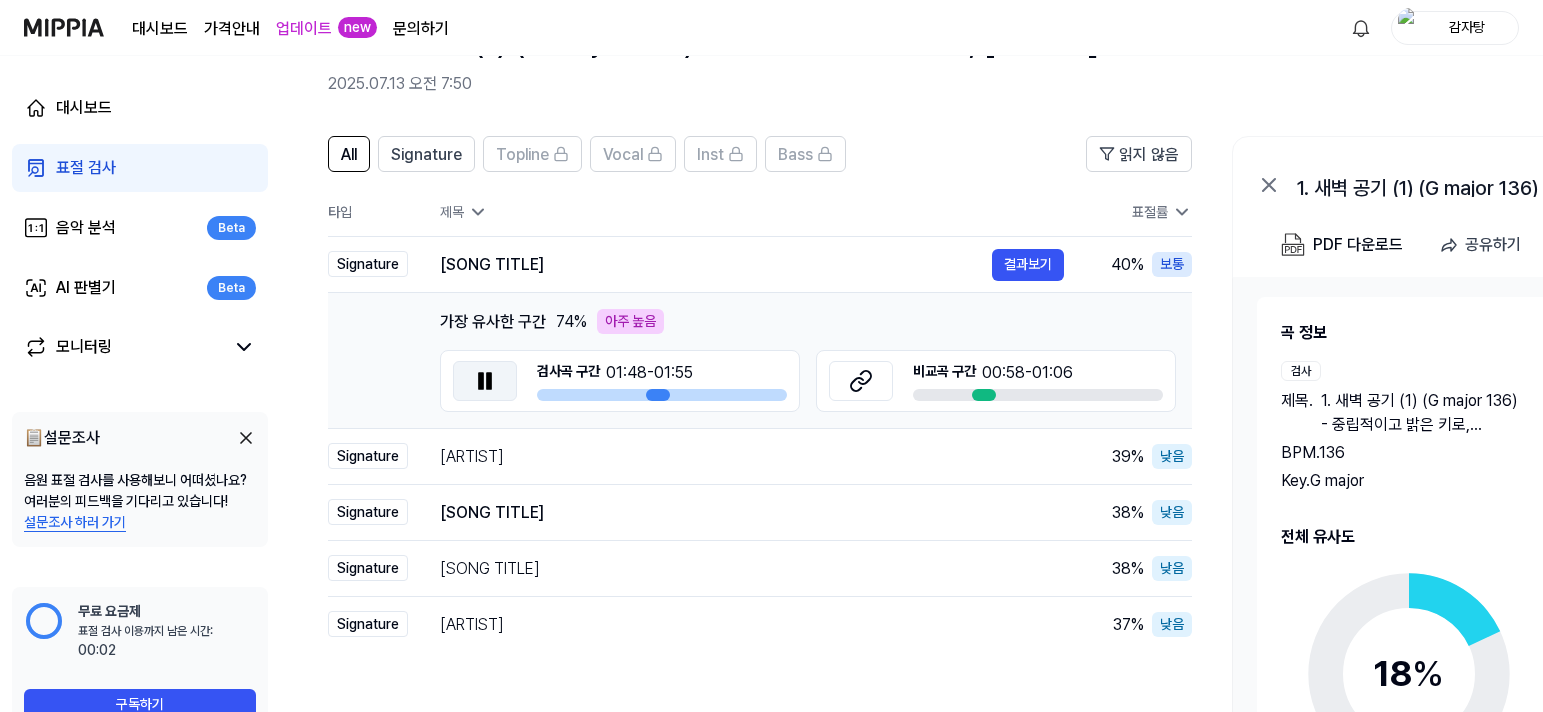 click 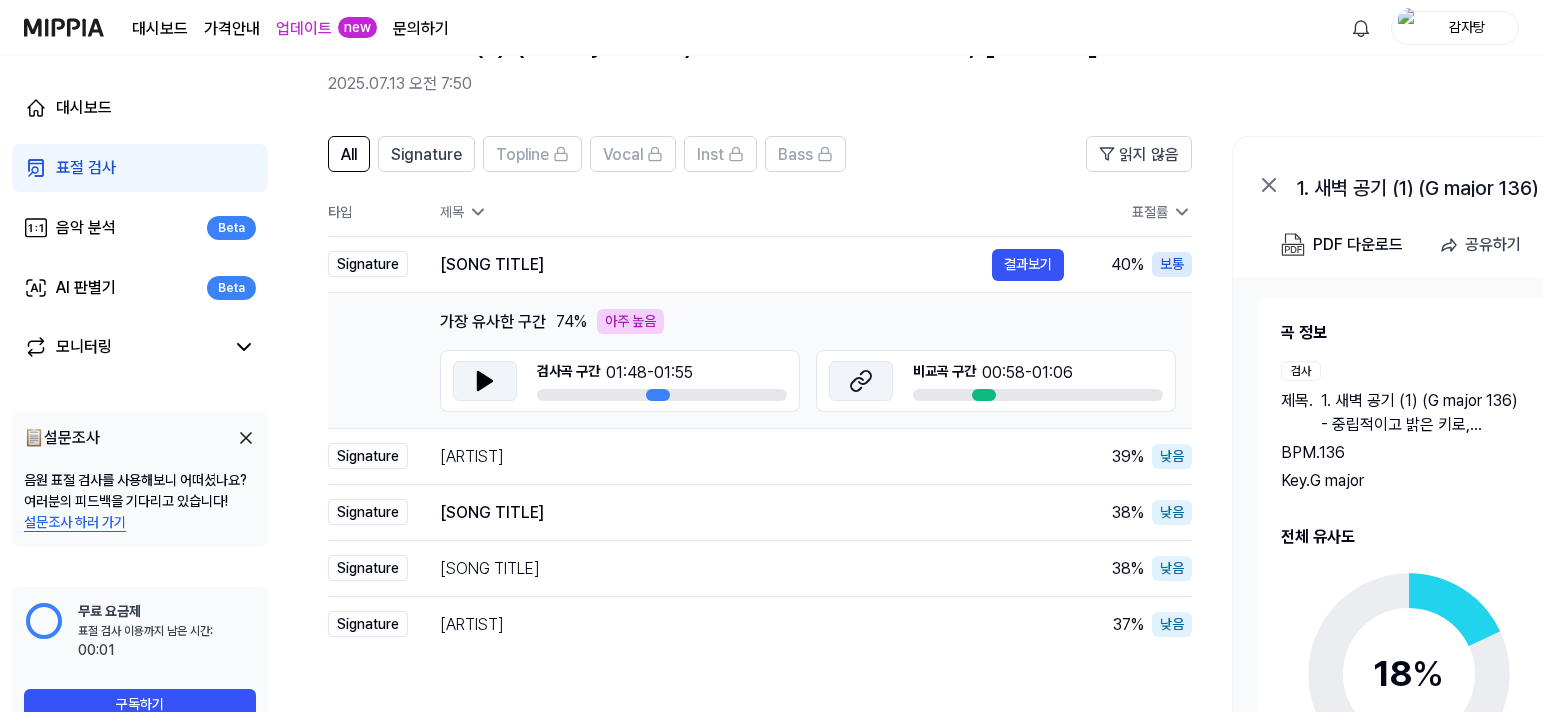 click at bounding box center (861, 381) 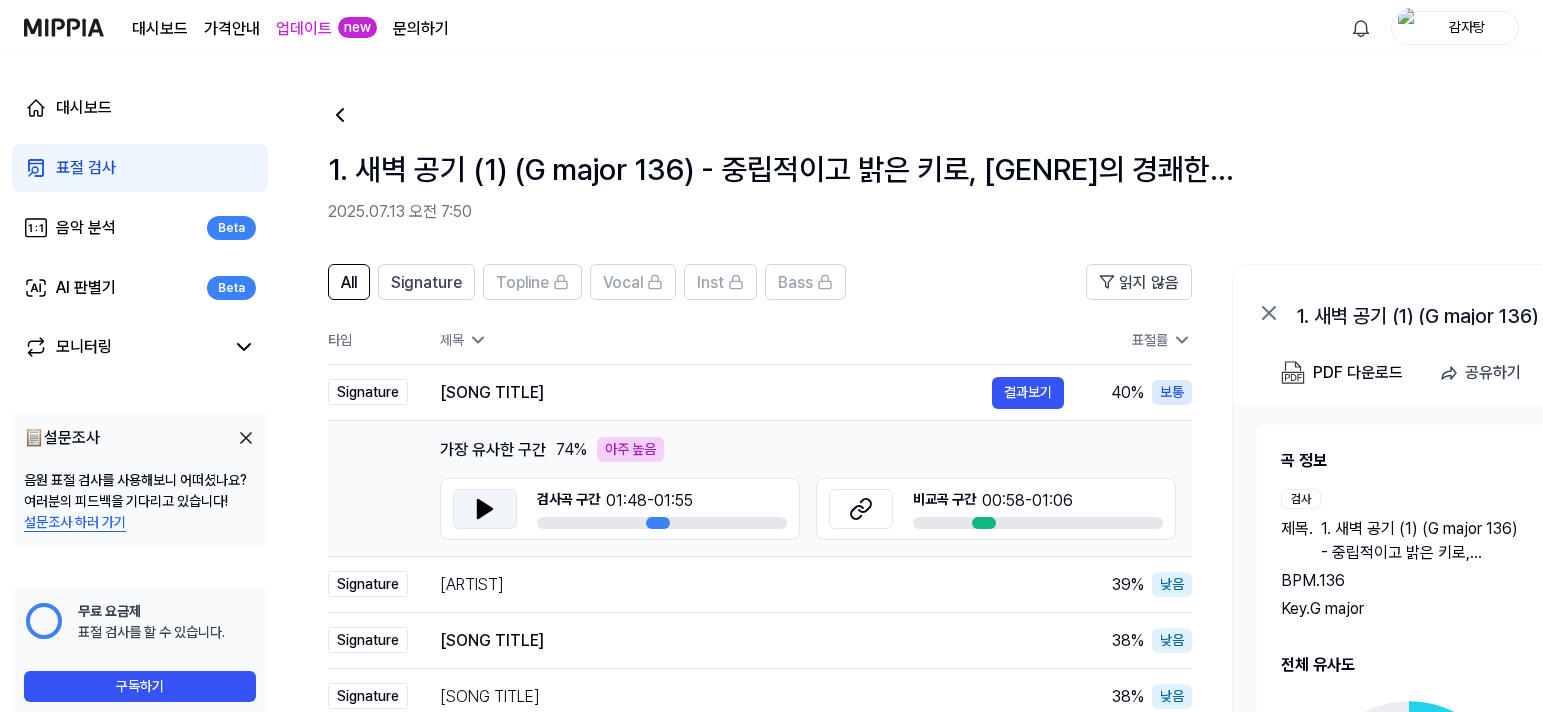 scroll, scrollTop: 0, scrollLeft: 0, axis: both 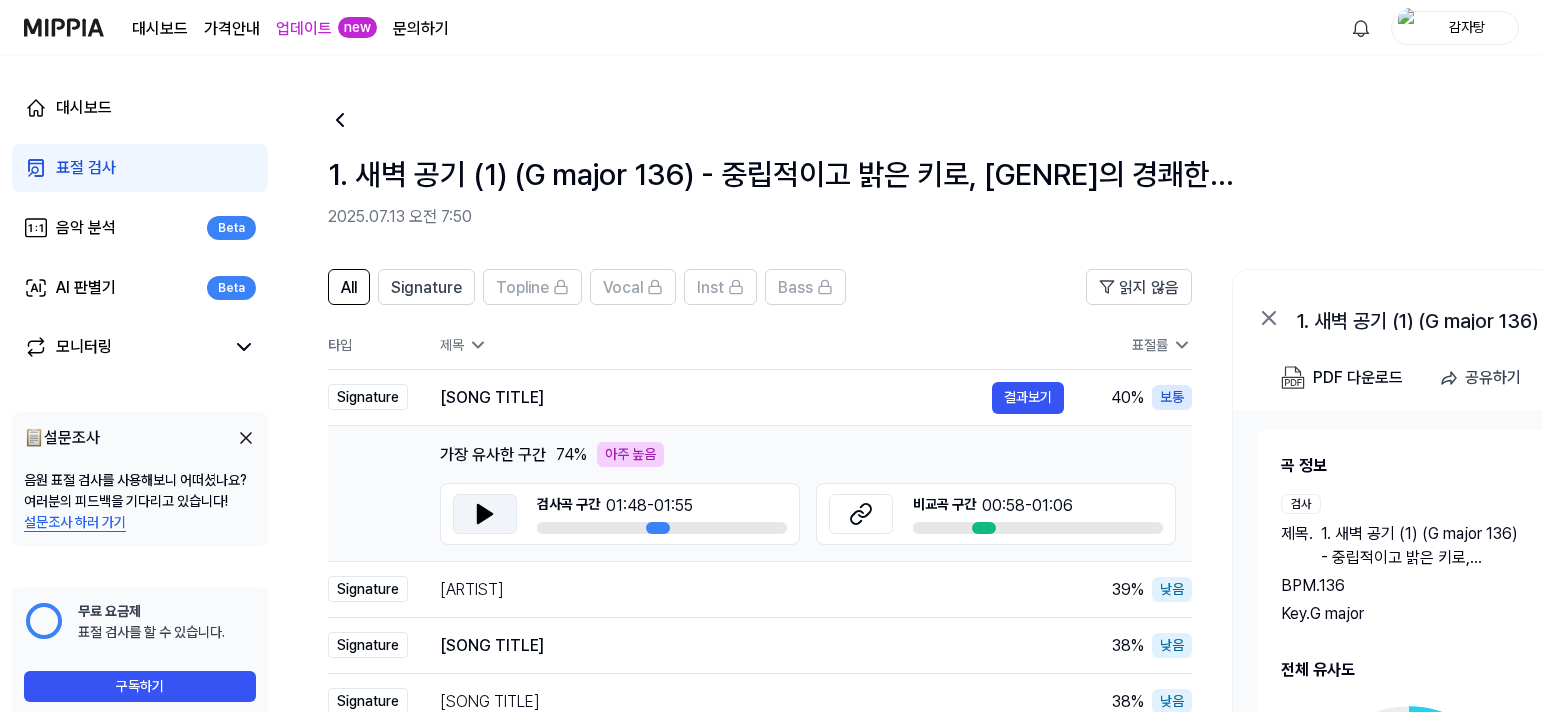 click on "제목" at bounding box center (752, 345) 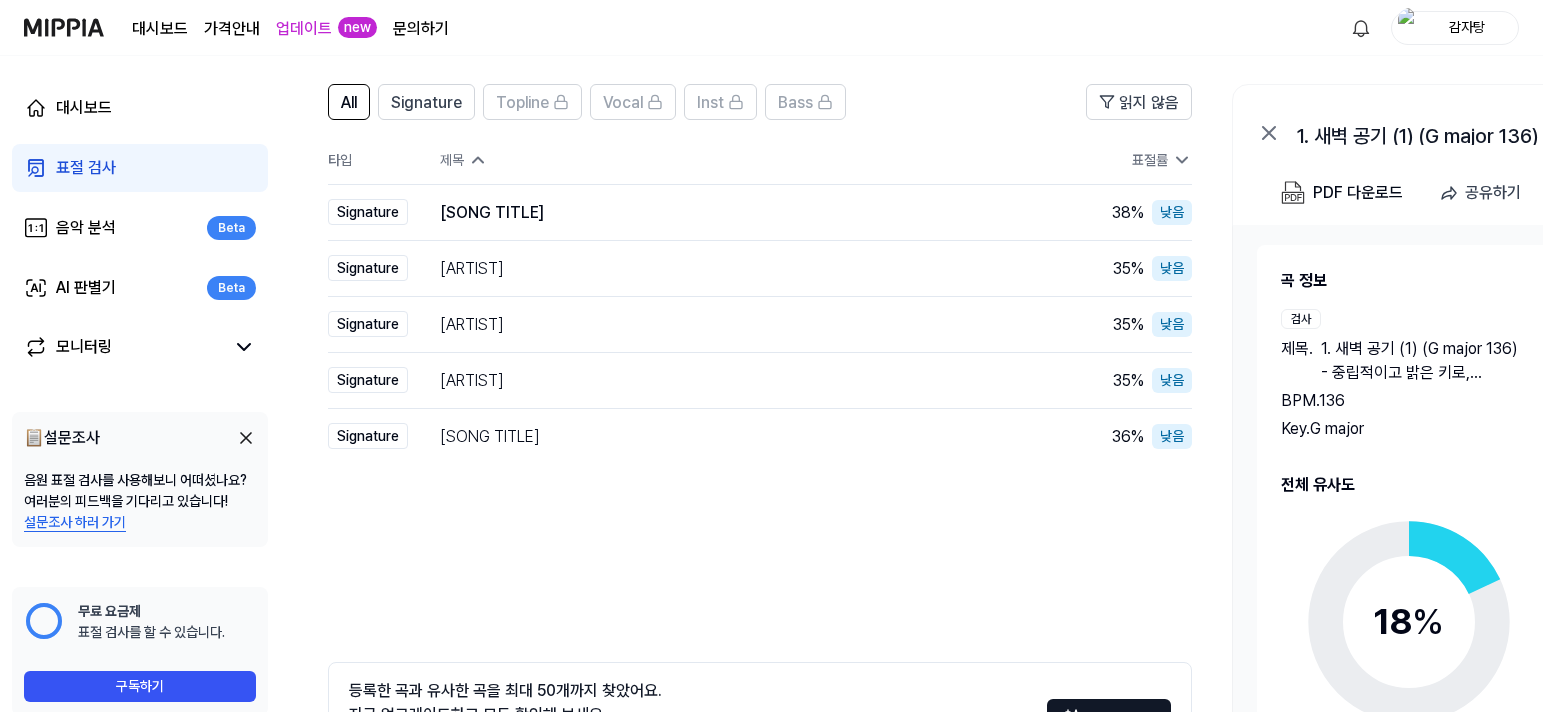 scroll, scrollTop: 200, scrollLeft: 0, axis: vertical 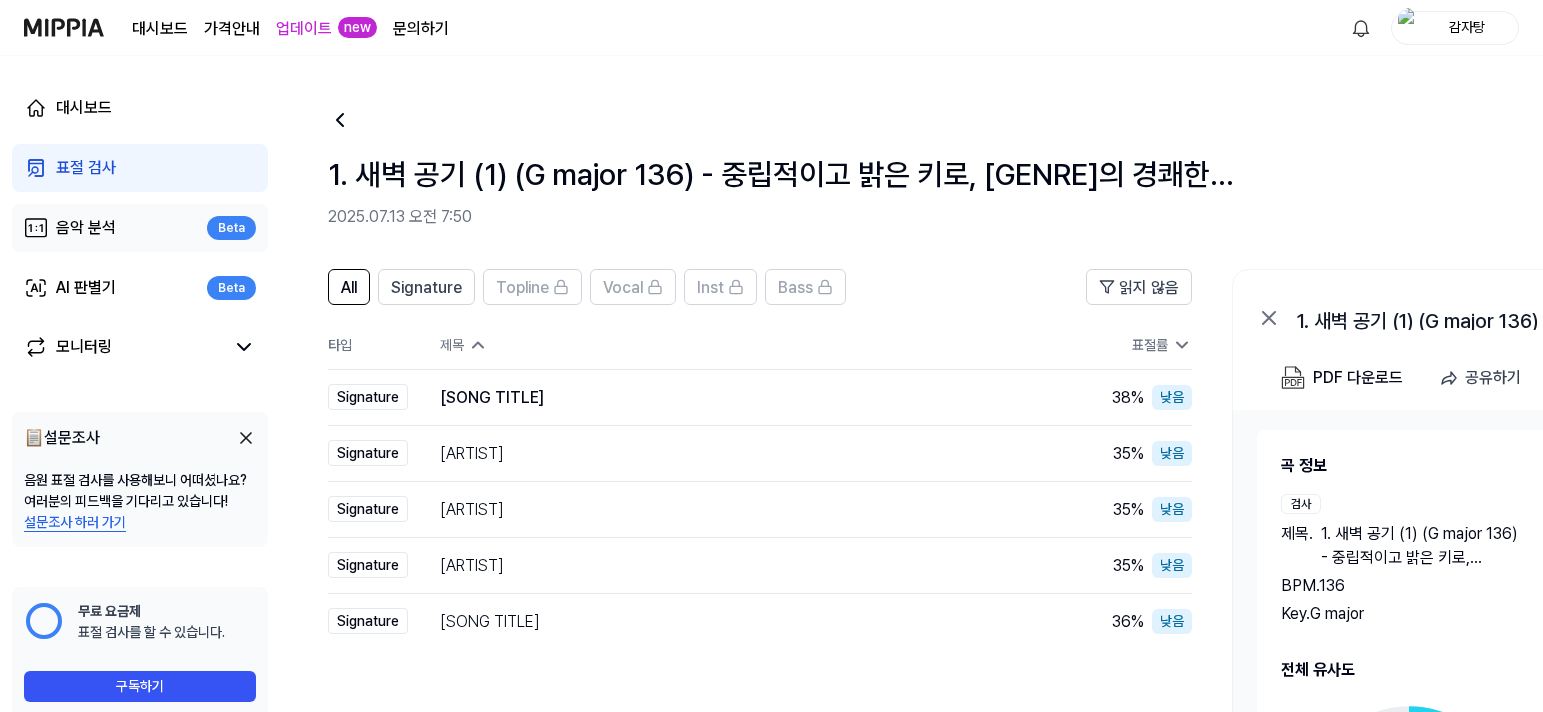 click on "음악 분석" at bounding box center [86, 228] 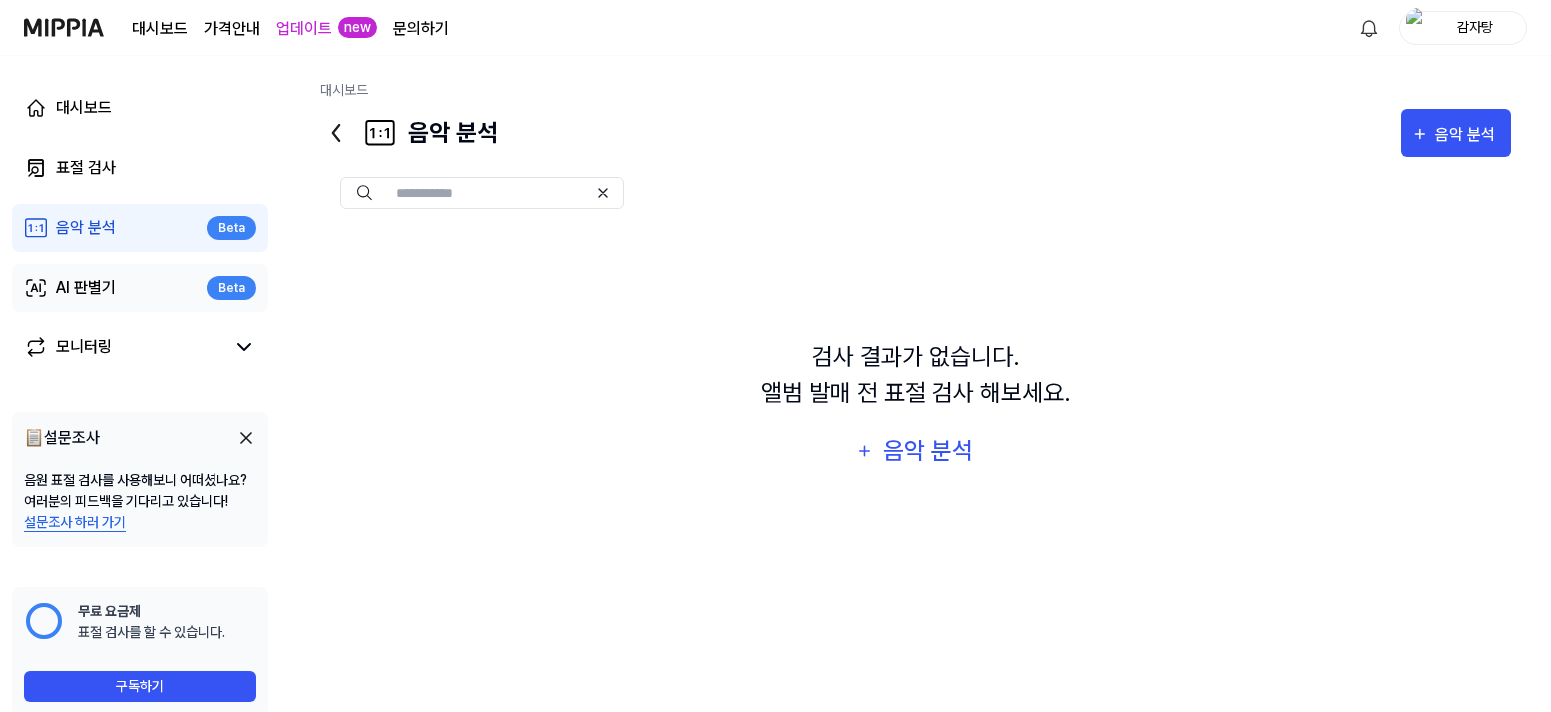 click on "AI 판별기" at bounding box center [86, 288] 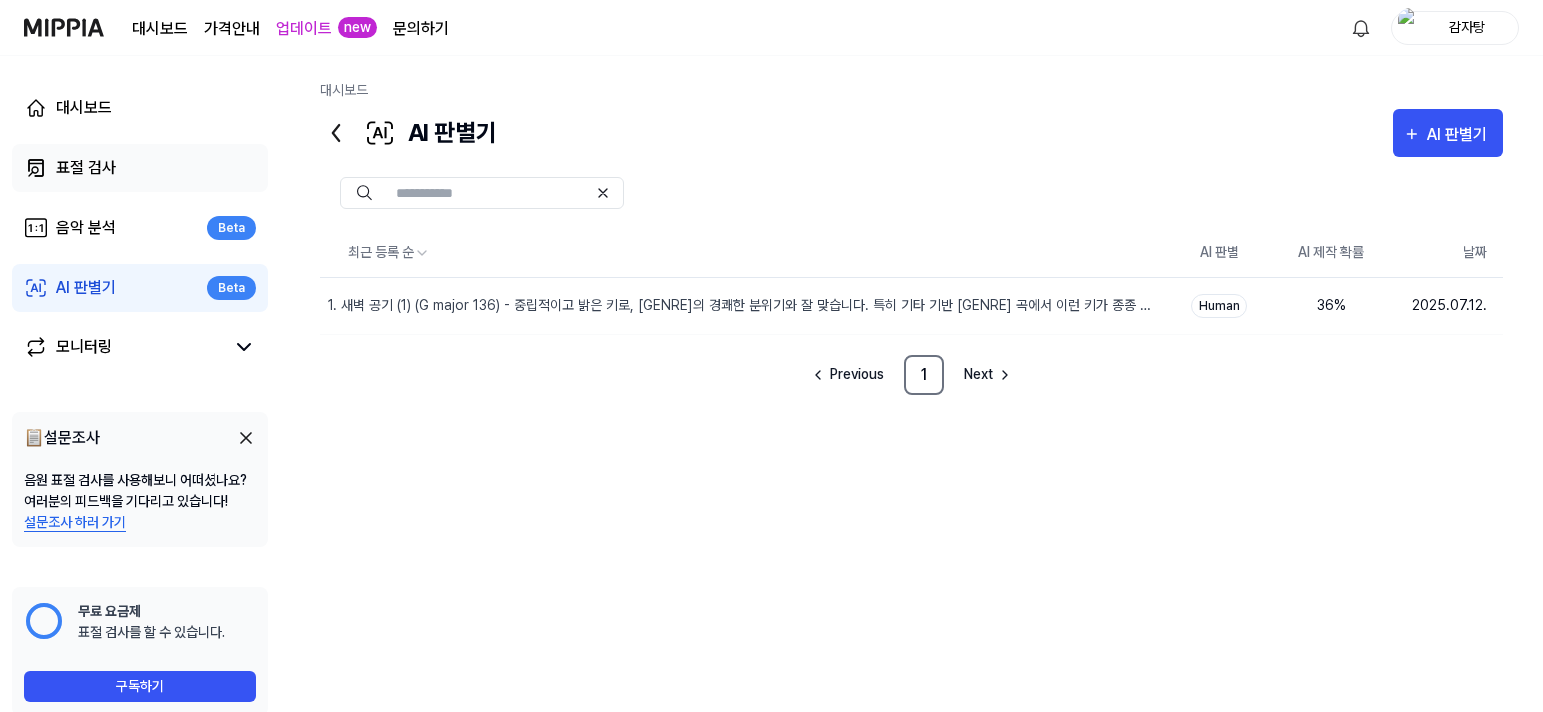 click on "표절 검사" at bounding box center (86, 168) 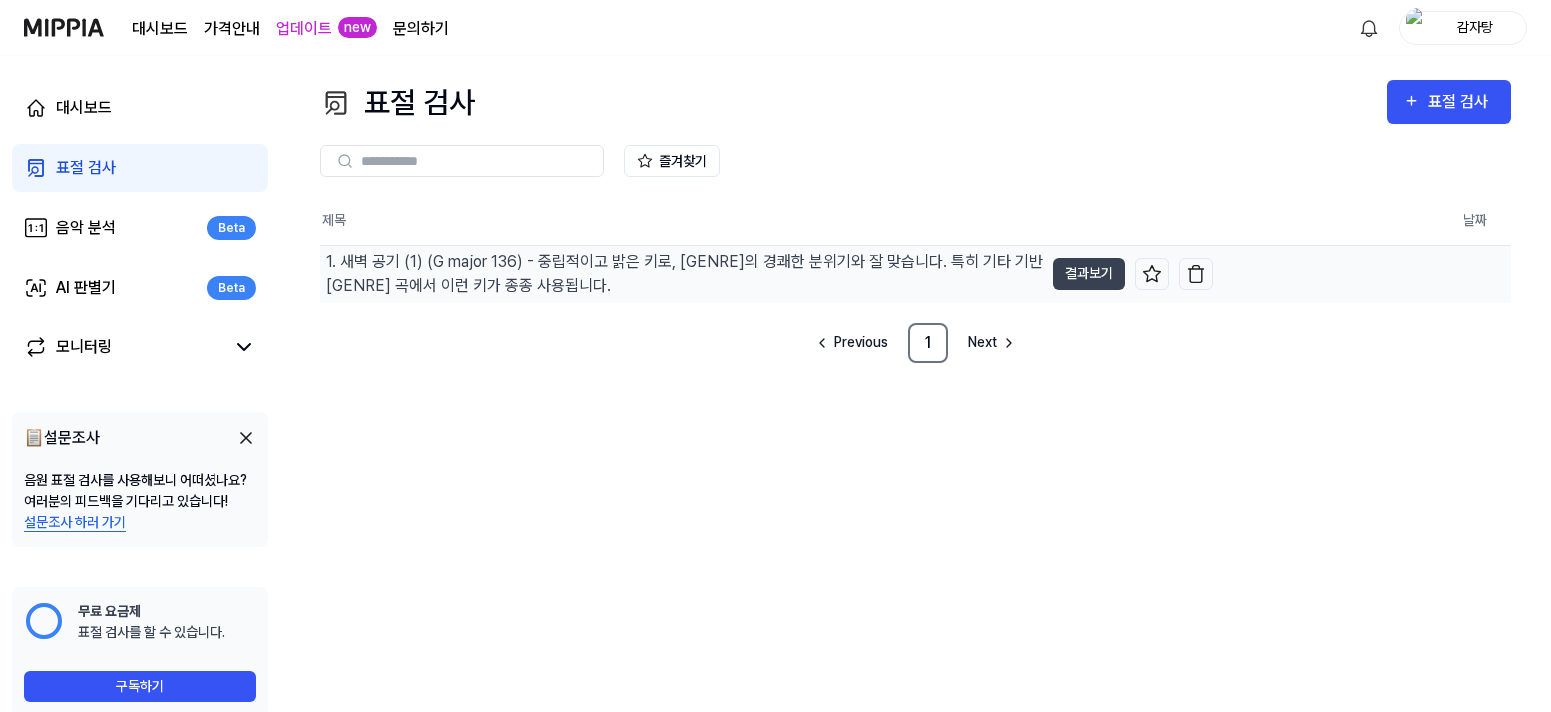 click on "1. 새벽 공기 (1) (G major 136) - 중립적이고 밝은 키로, [GENRE]의 경쾌한 분위기와 잘 맞습니다. 특히 기타 기반 [GENRE] 곡에서 이런 키가 종종 사용됩니다." at bounding box center [684, 274] 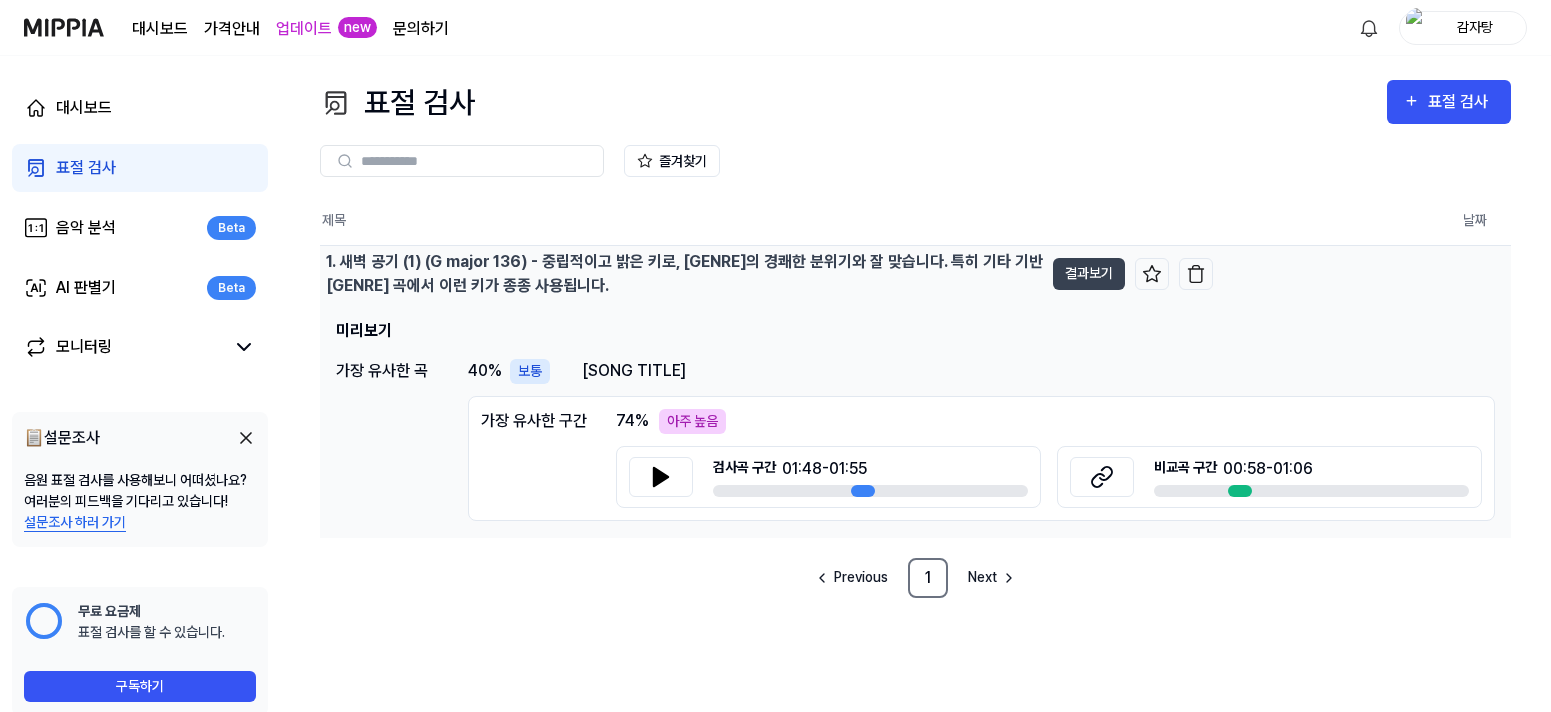 click on "1. 새벽 공기 (1) (G major 136) - 중립적이고 밝은 키로, [GENRE]의 경쾌한 분위기와 잘 맞습니다. 특히 기타 기반 [GENRE] 곡에서 이런 키가 종종 사용됩니다." at bounding box center (684, 274) 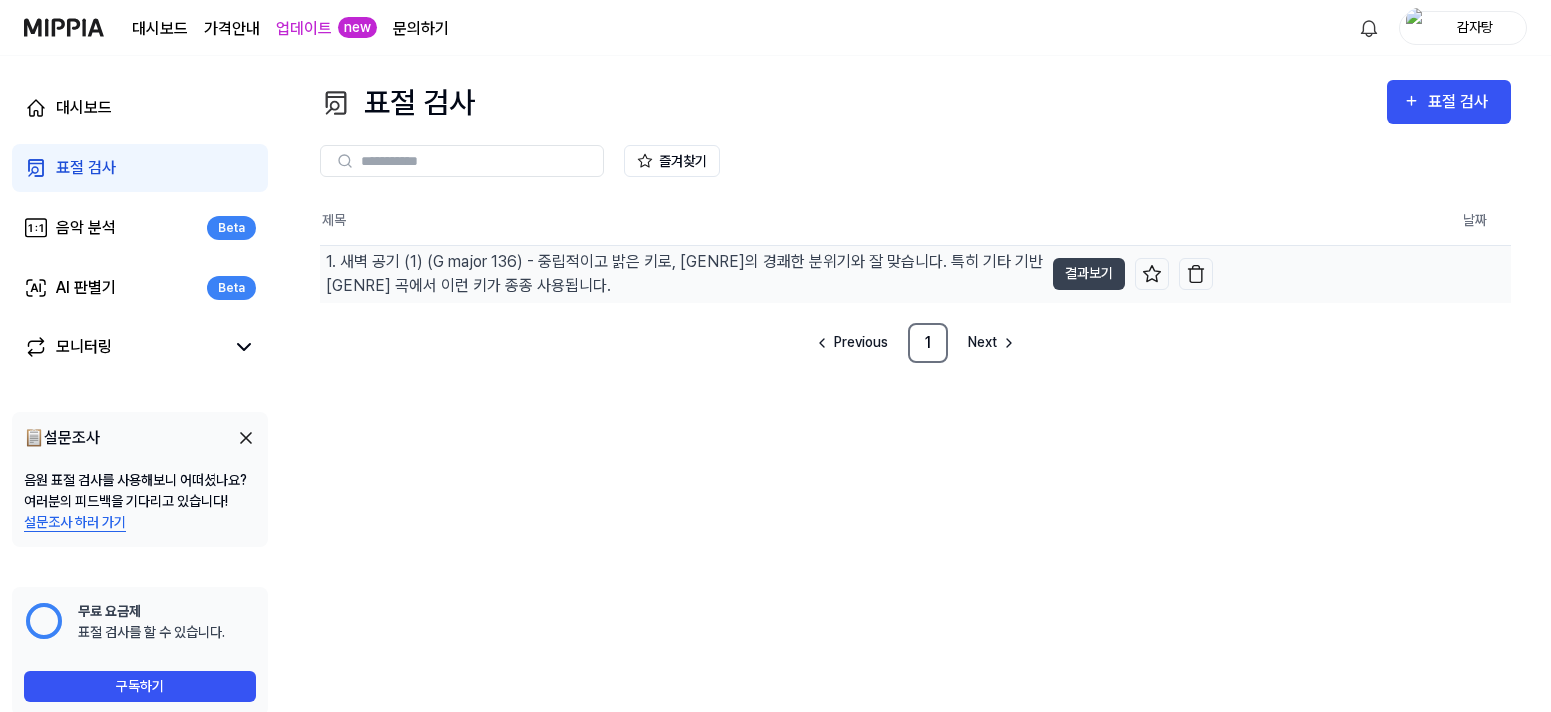 click on "1. 새벽 공기 (1) (G major 136) - 중립적이고 밝은 키로, [GENRE]의 경쾌한 분위기와 잘 맞습니다. 특히 기타 기반 [GENRE] 곡에서 이런 키가 종종 사용됩니다." at bounding box center [684, 274] 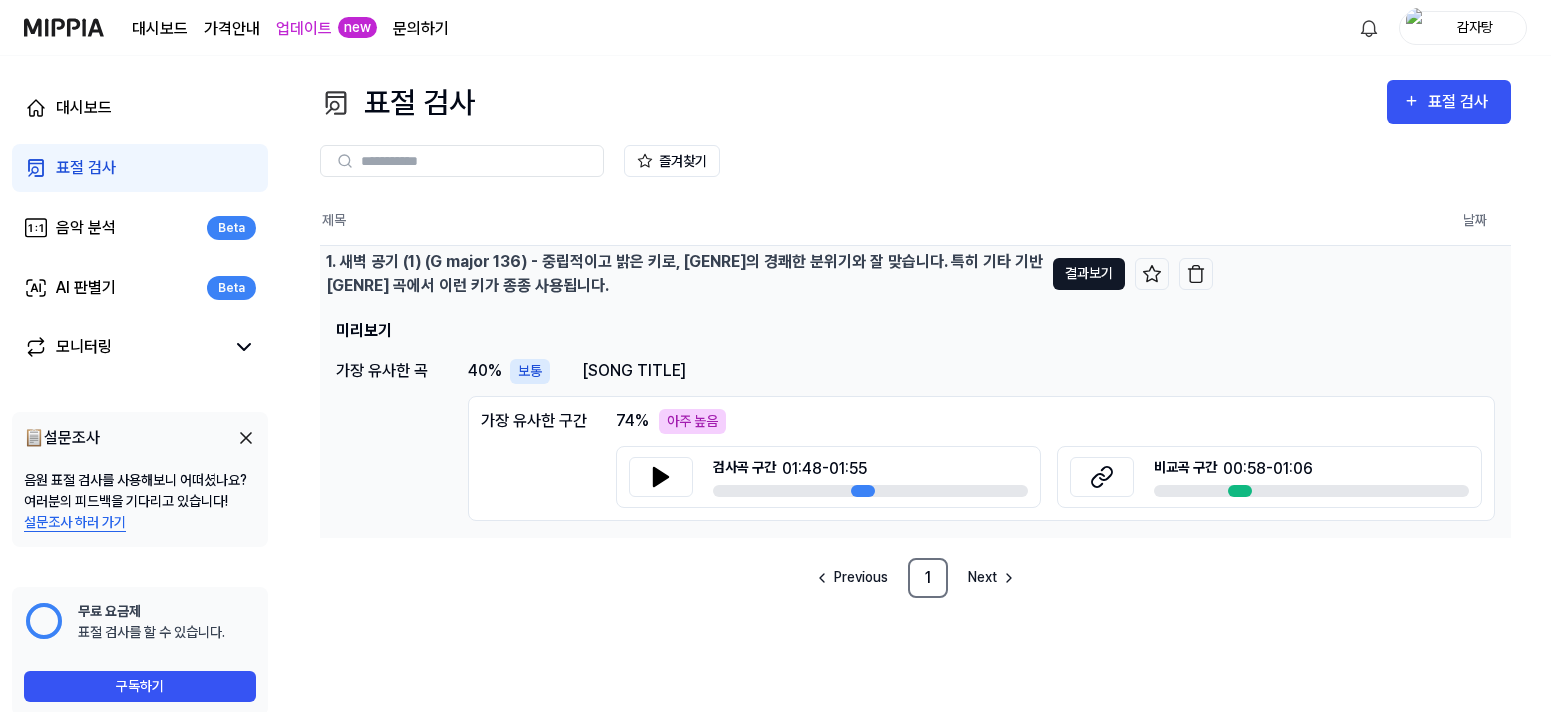 click on "결과보기" at bounding box center [1089, 274] 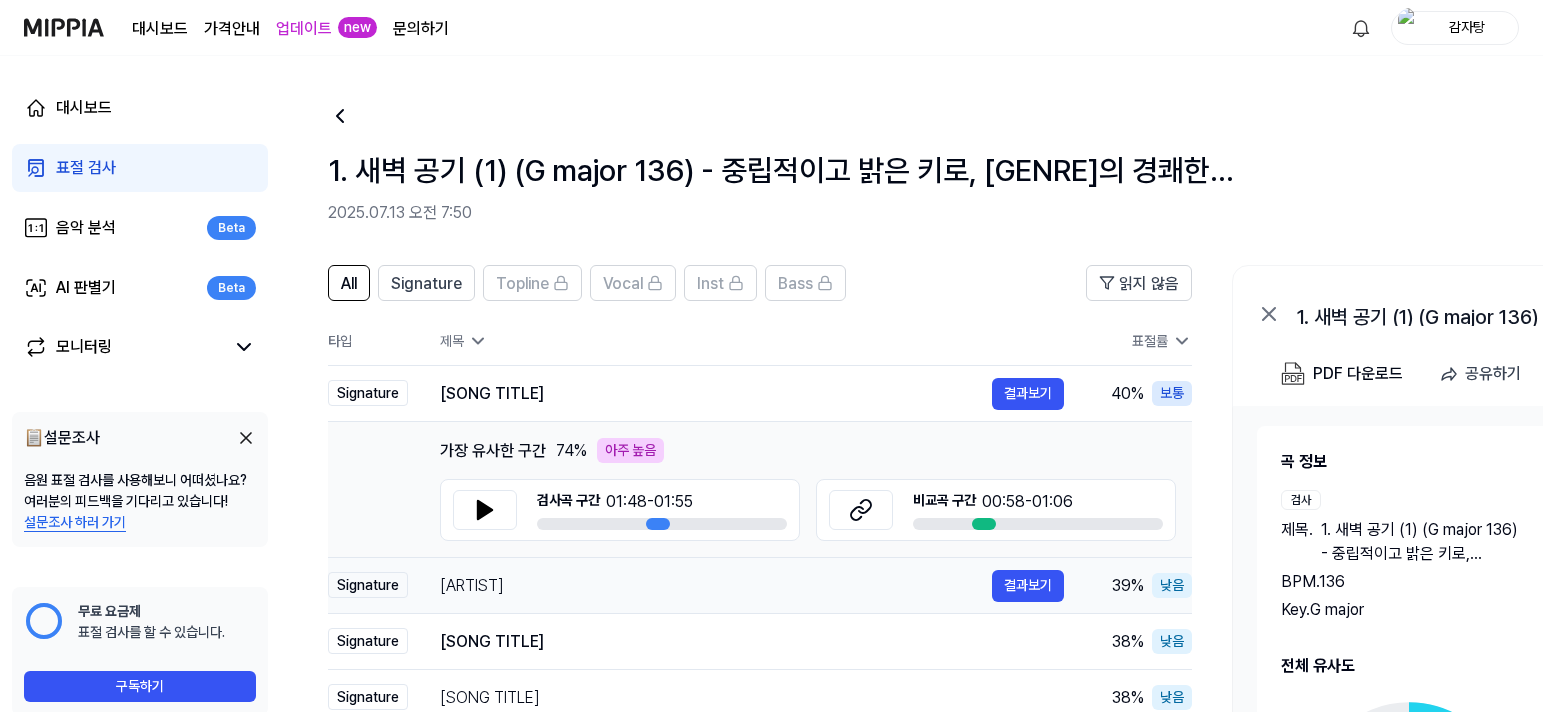scroll, scrollTop: 0, scrollLeft: 0, axis: both 